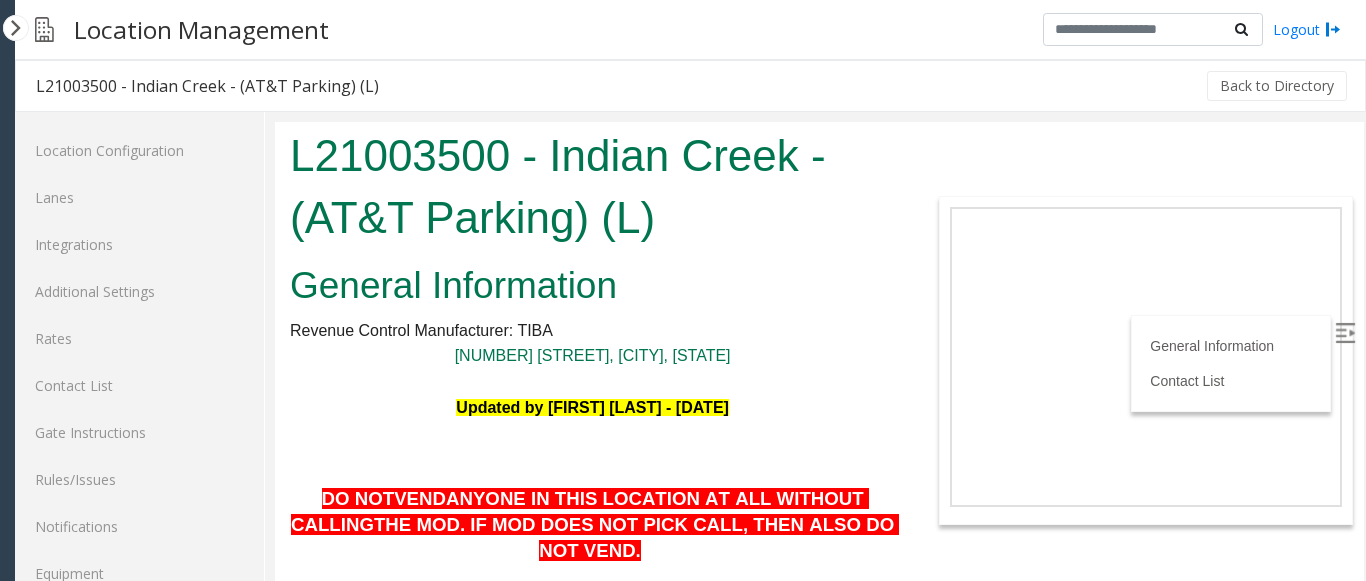 scroll, scrollTop: 0, scrollLeft: 47, axis: horizontal 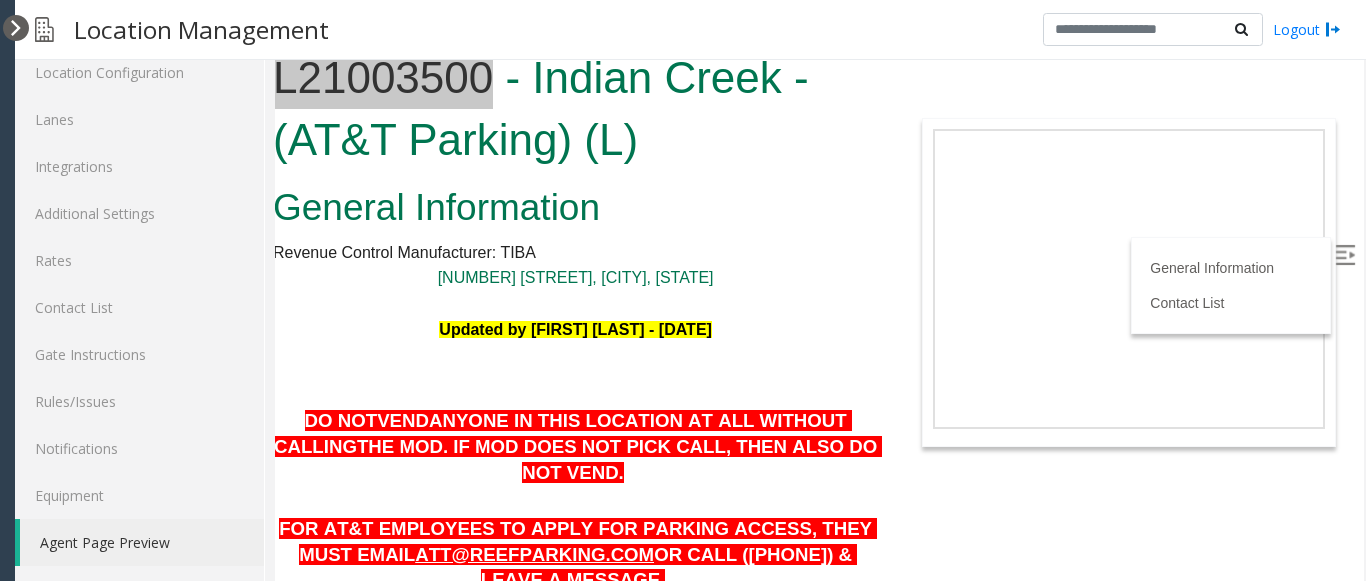 click at bounding box center [16, 28] 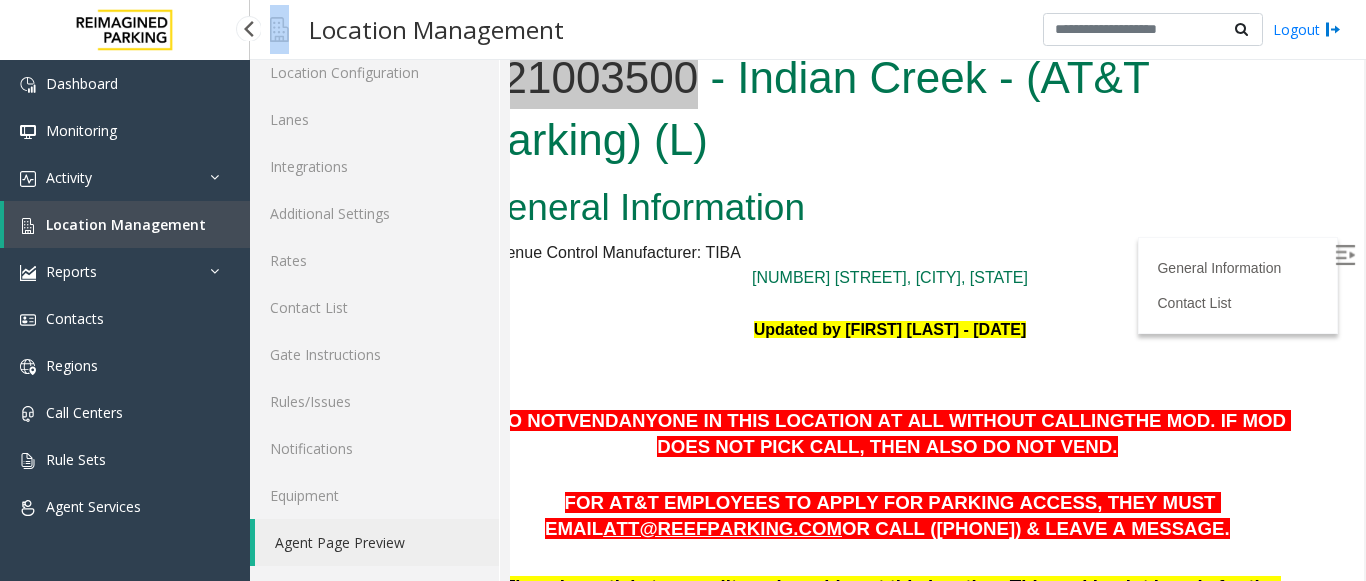 click on "Location Management" at bounding box center (126, 224) 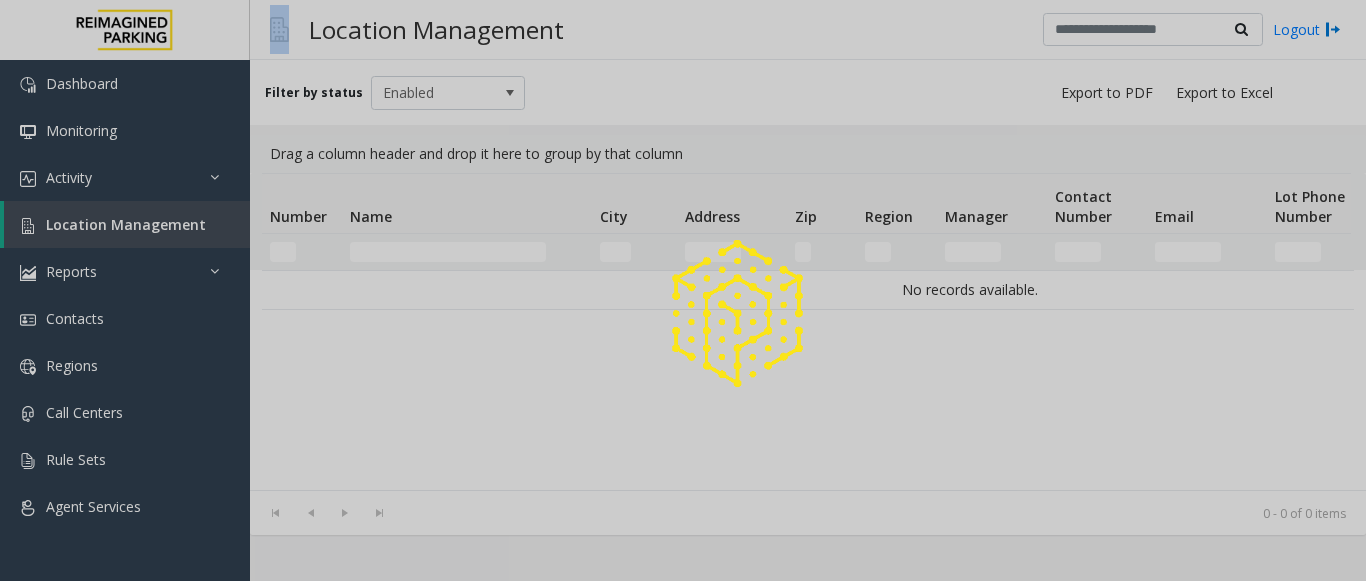 scroll, scrollTop: 0, scrollLeft: 0, axis: both 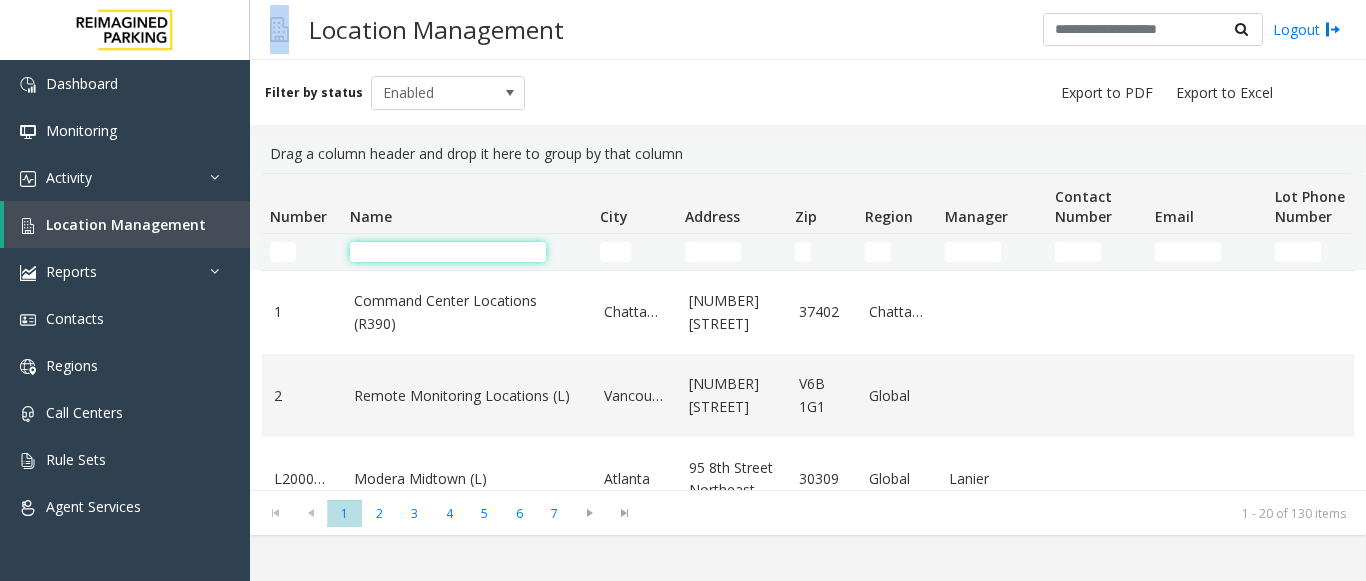 click 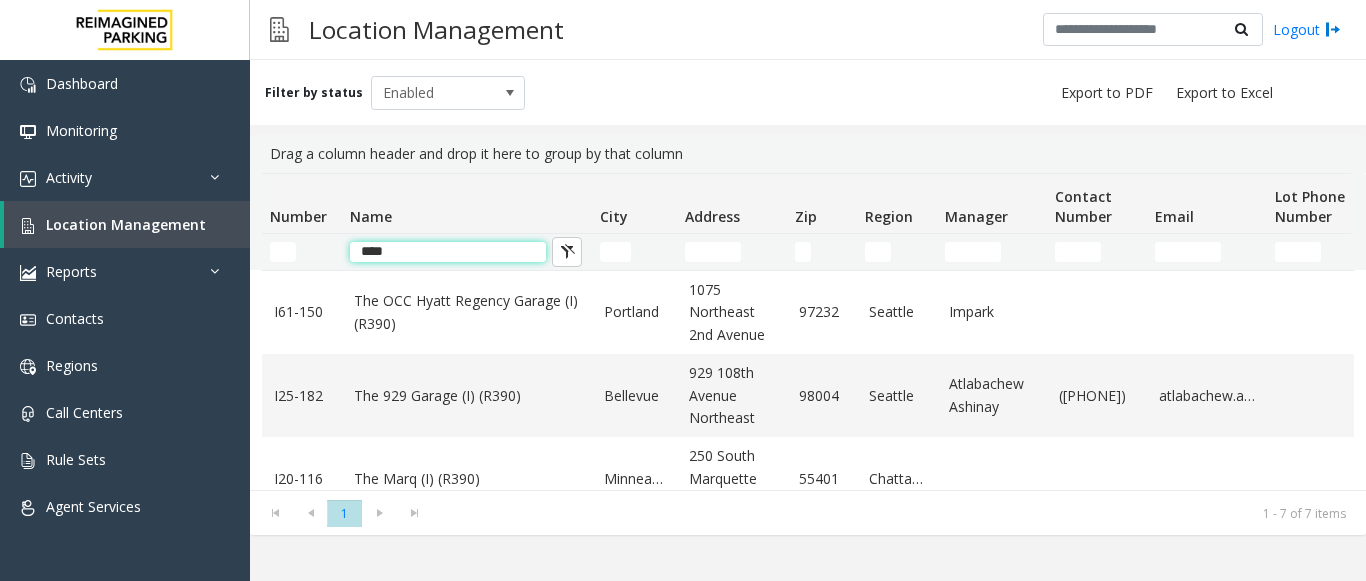 type on "*****" 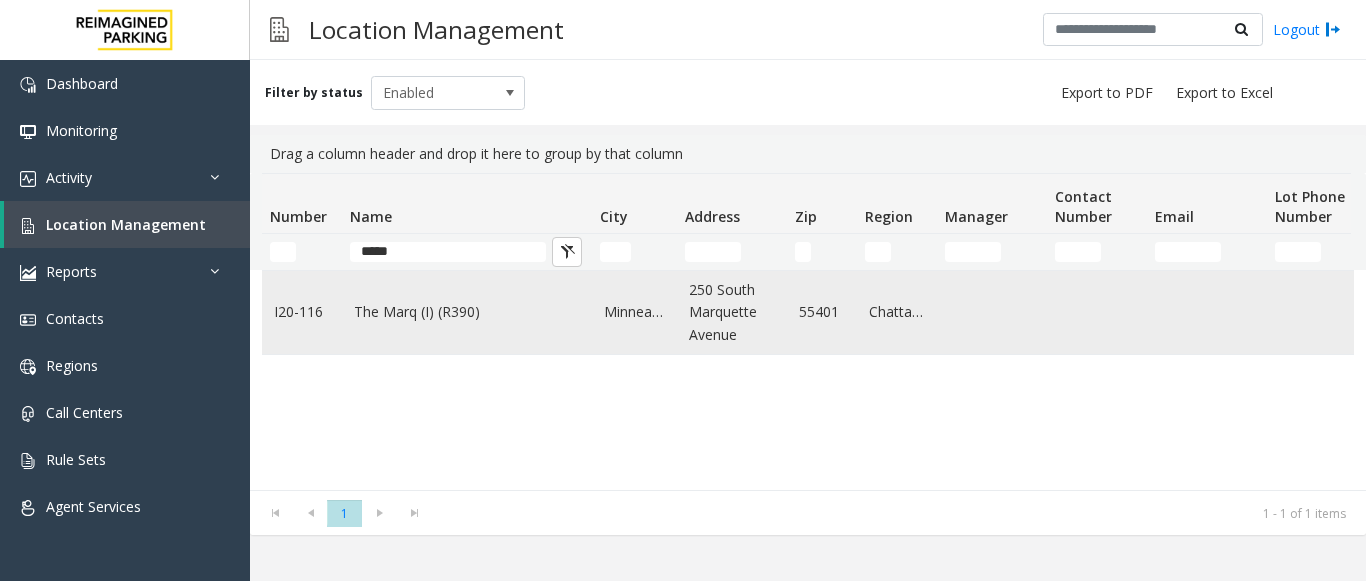 click on "The Marq (I) (R390)" 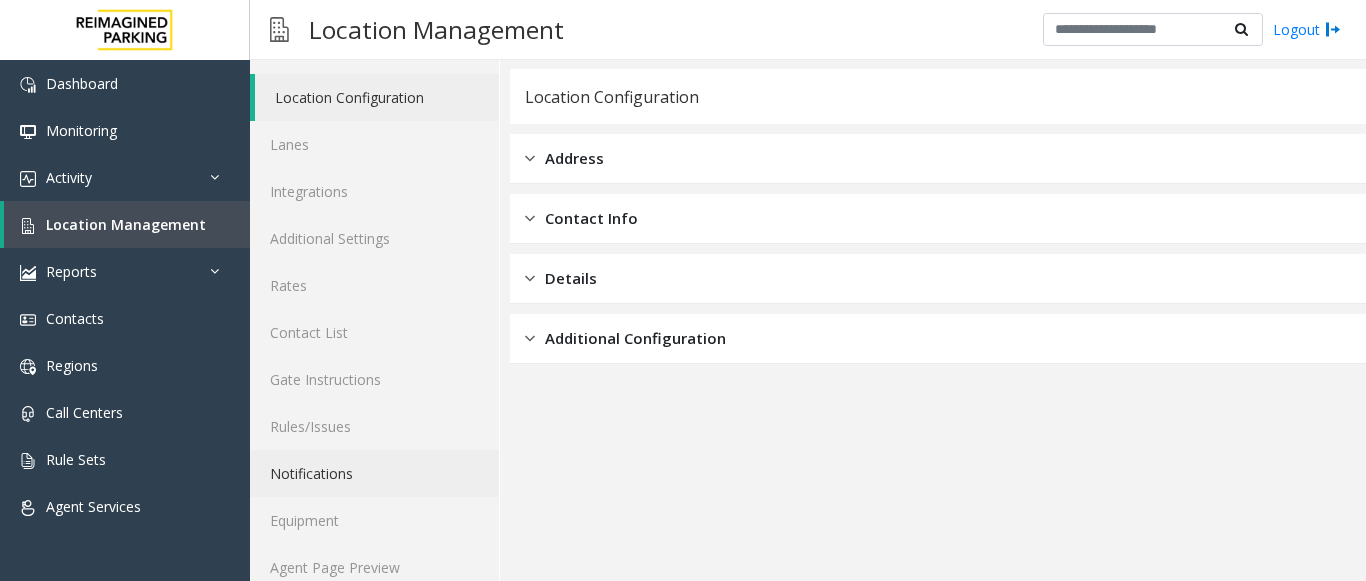 scroll, scrollTop: 78, scrollLeft: 0, axis: vertical 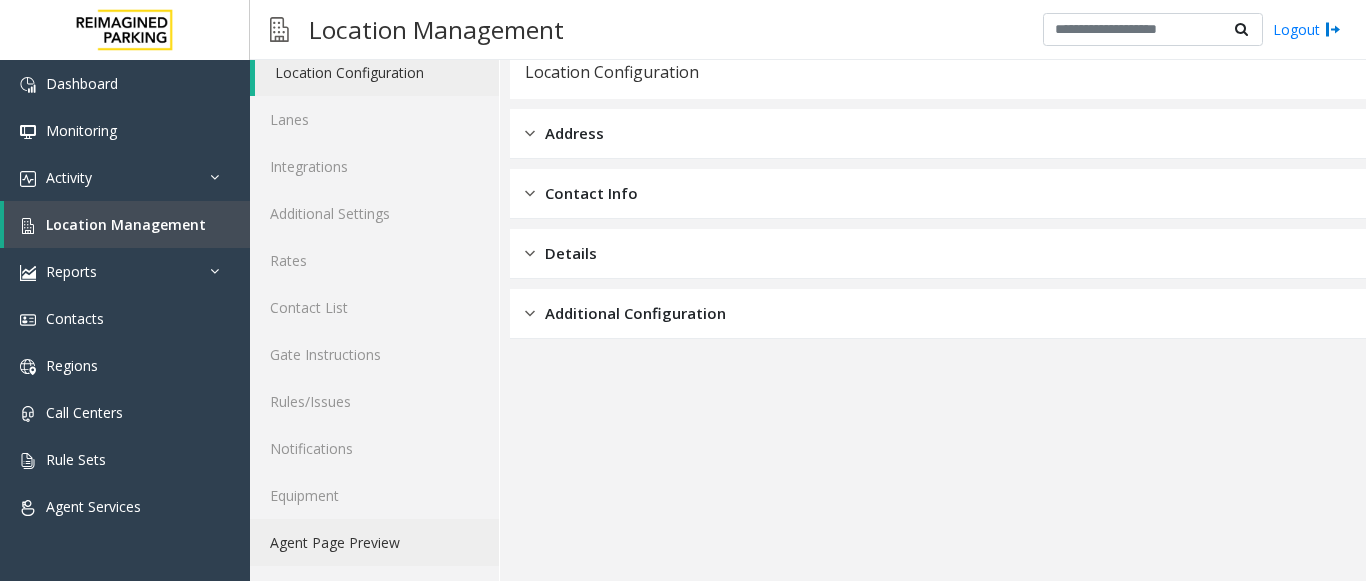 click on "Agent Page Preview" 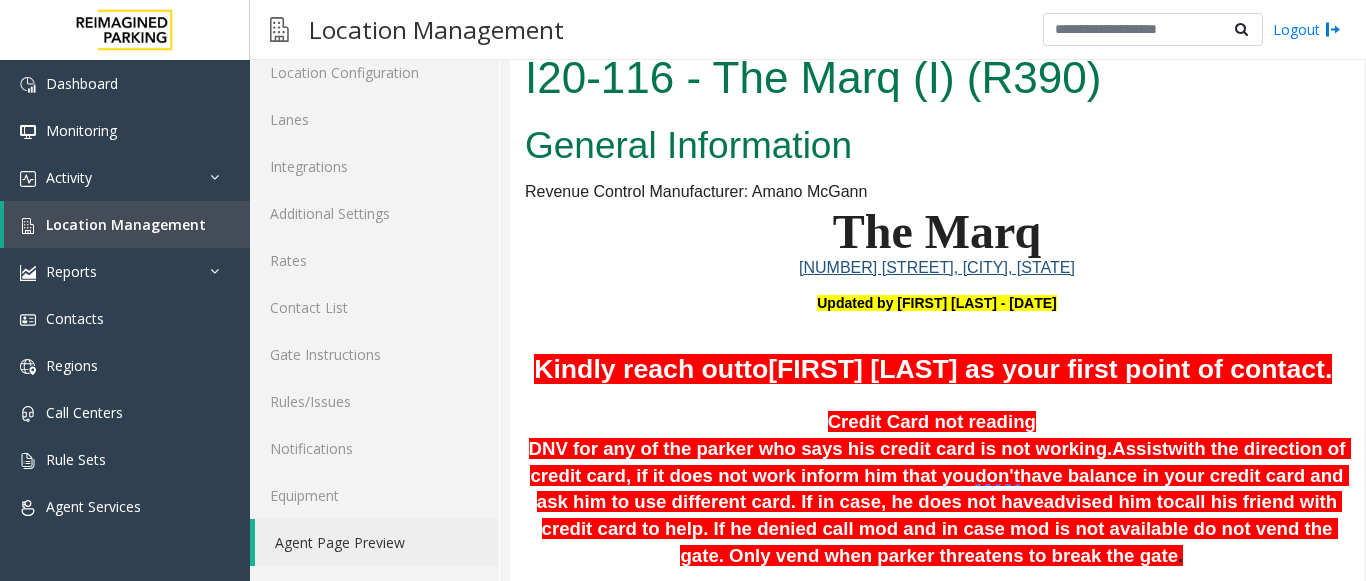 scroll, scrollTop: 0, scrollLeft: 0, axis: both 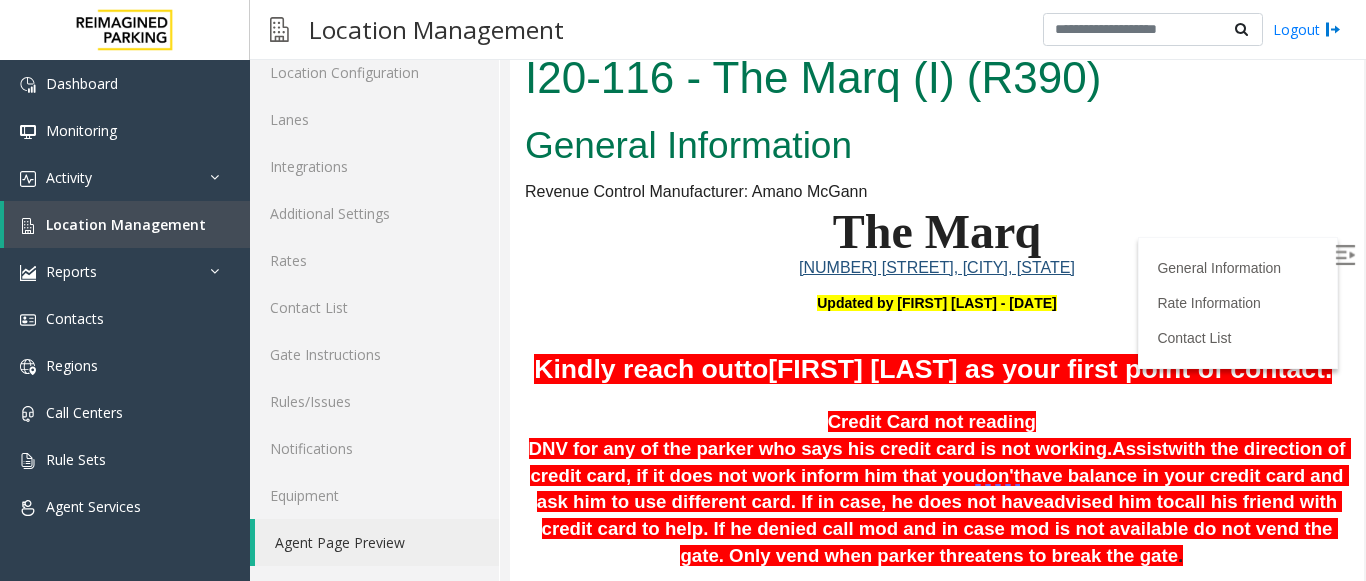 click at bounding box center [1345, 255] 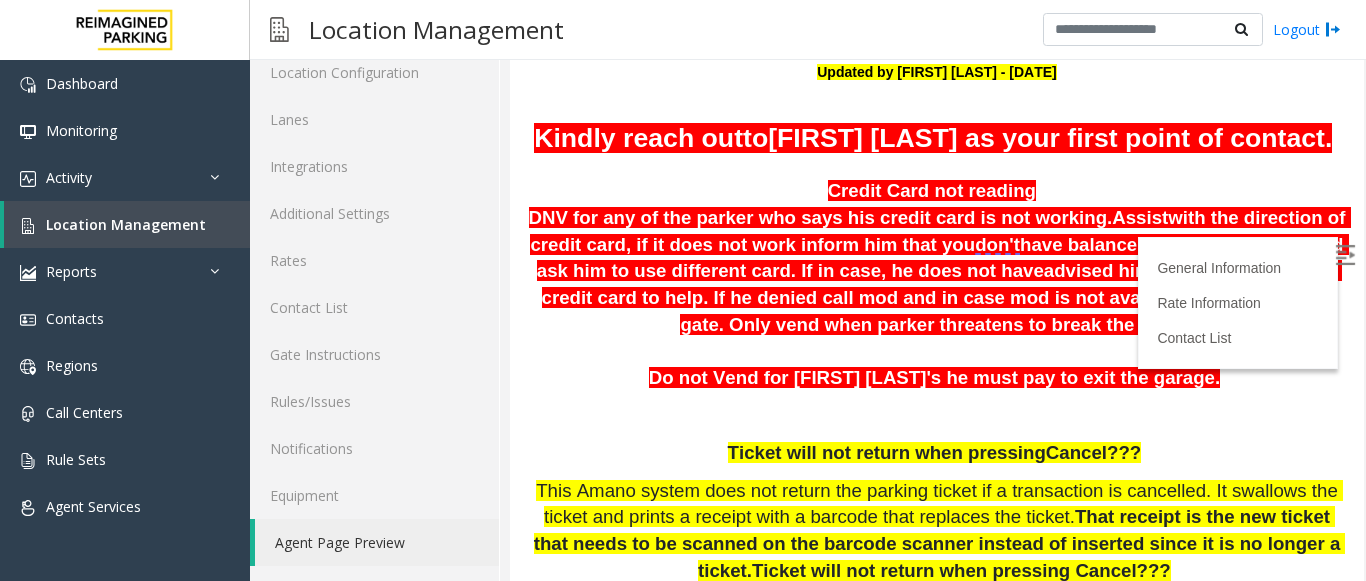 scroll, scrollTop: 181, scrollLeft: 0, axis: vertical 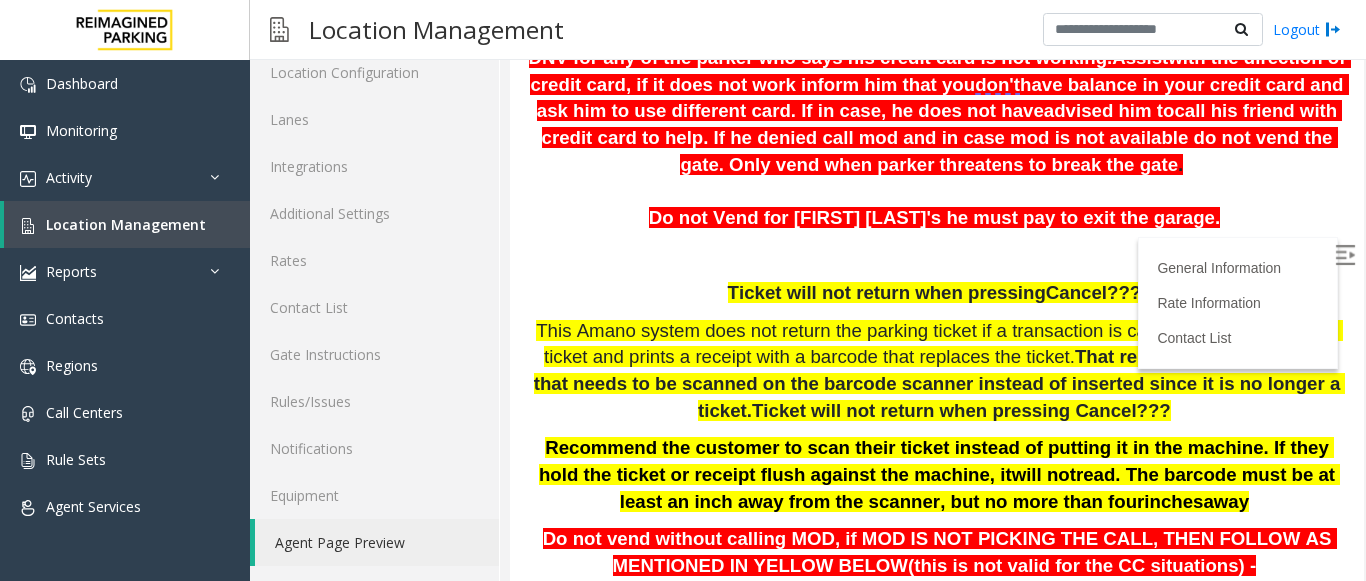 drag, startPoint x: 1341, startPoint y: 115, endPoint x: 916, endPoint y: 250, distance: 445.926 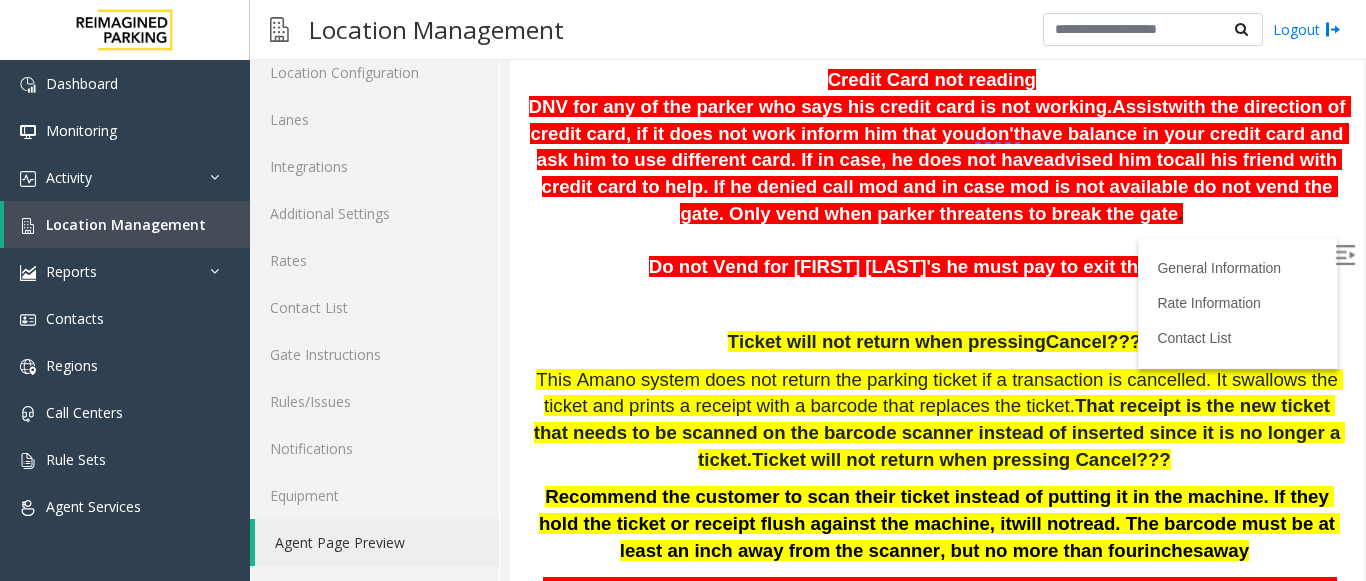 scroll, scrollTop: 46, scrollLeft: 0, axis: vertical 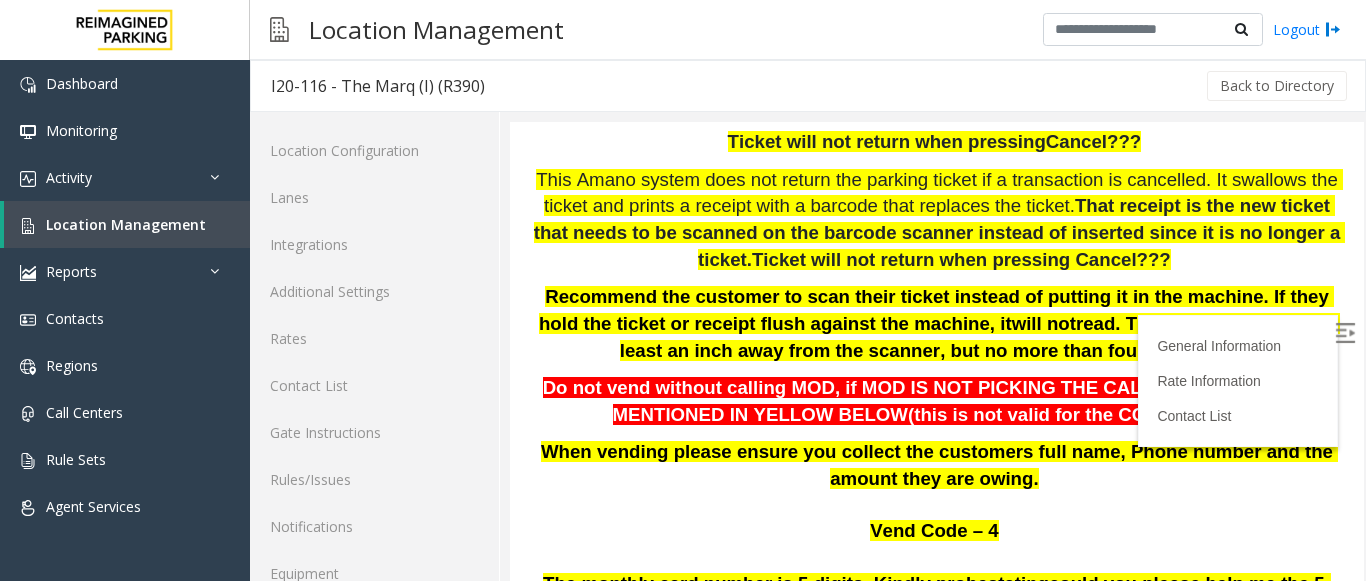 click on "This Amano system does not return the parking ticket if a transaction is cancelled. It swallows the ticket and prints a receipt with a barcode that replaces the ticket.  That receipt is the new ticket that needs to be scanned on the barcode scanner instead of inserted since it is no longer a ticket.  Ticket will not return when pressing Cancel???" at bounding box center (937, 220) 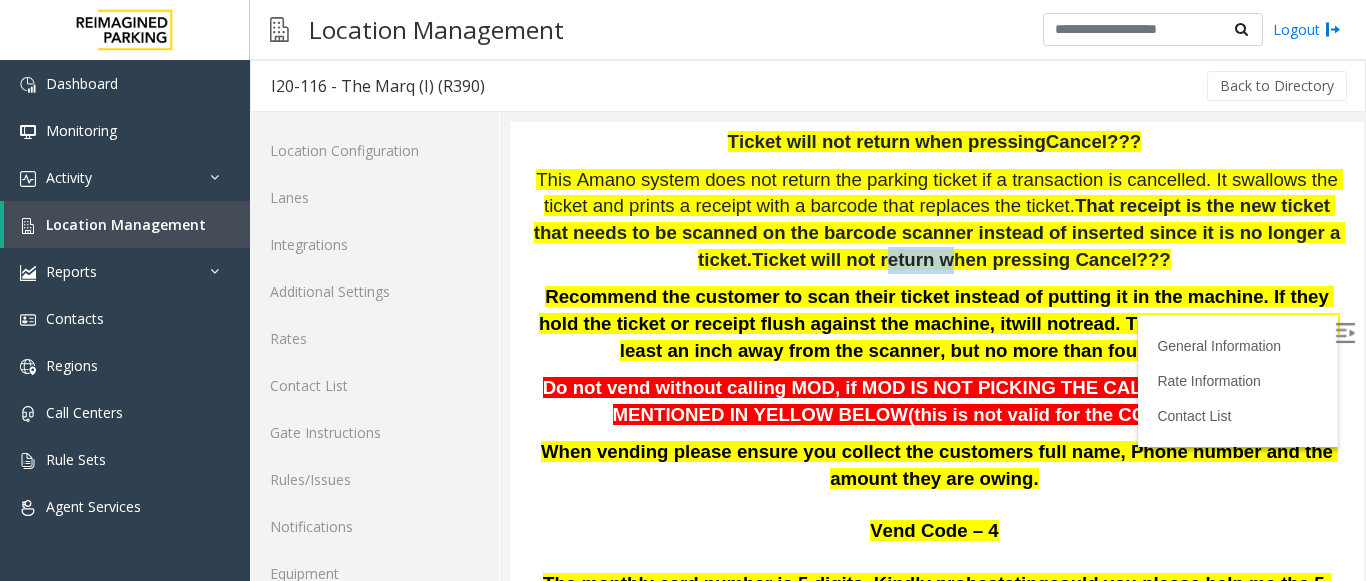 click on "This Amano system does not return the parking ticket if a transaction is cancelled. It swallows the ticket and prints a receipt with a barcode that replaces the ticket.  That receipt is the new ticket that needs to be scanned on the barcode scanner instead of inserted since it is no longer a ticket.  Ticket will not return when pressing Cancel???" at bounding box center (937, 220) 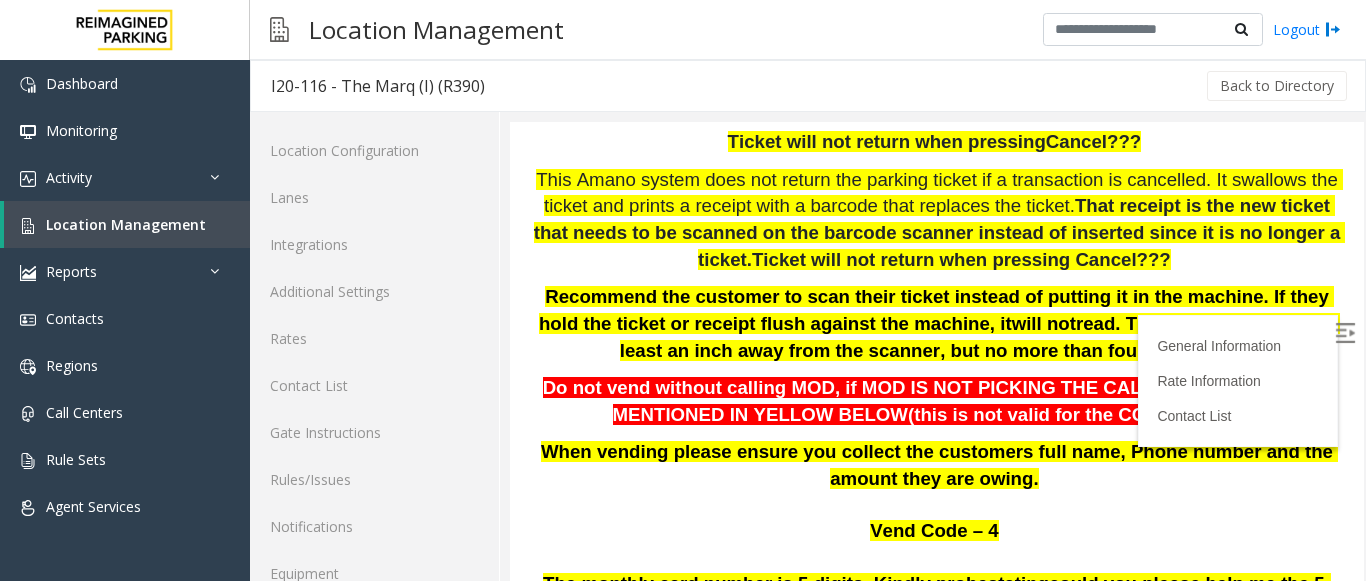 click on "This Amano system does not return the parking ticket if a transaction is cancelled. It swallows the ticket and prints a receipt with a barcode that replaces the ticket.  That receipt is the new ticket that needs to be scanned on the barcode scanner instead of inserted since it is no longer a ticket.  Ticket will not return when pressing Cancel???" at bounding box center [937, 220] 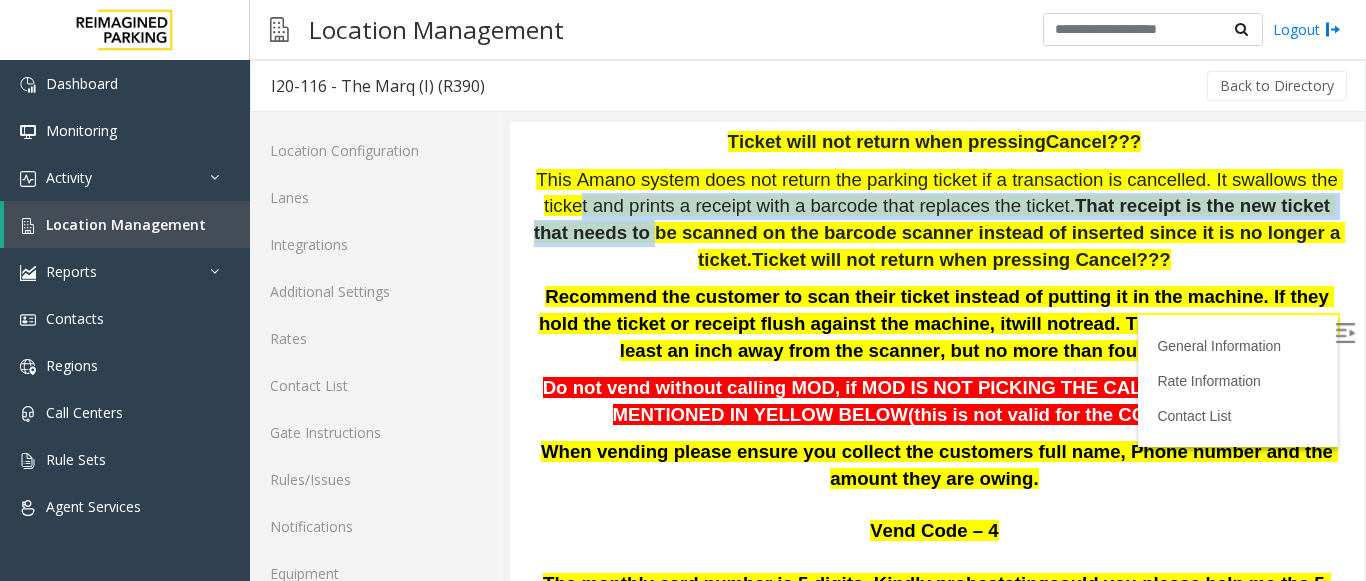 drag, startPoint x: 1308, startPoint y: 208, endPoint x: 1330, endPoint y: 250, distance: 47.41308 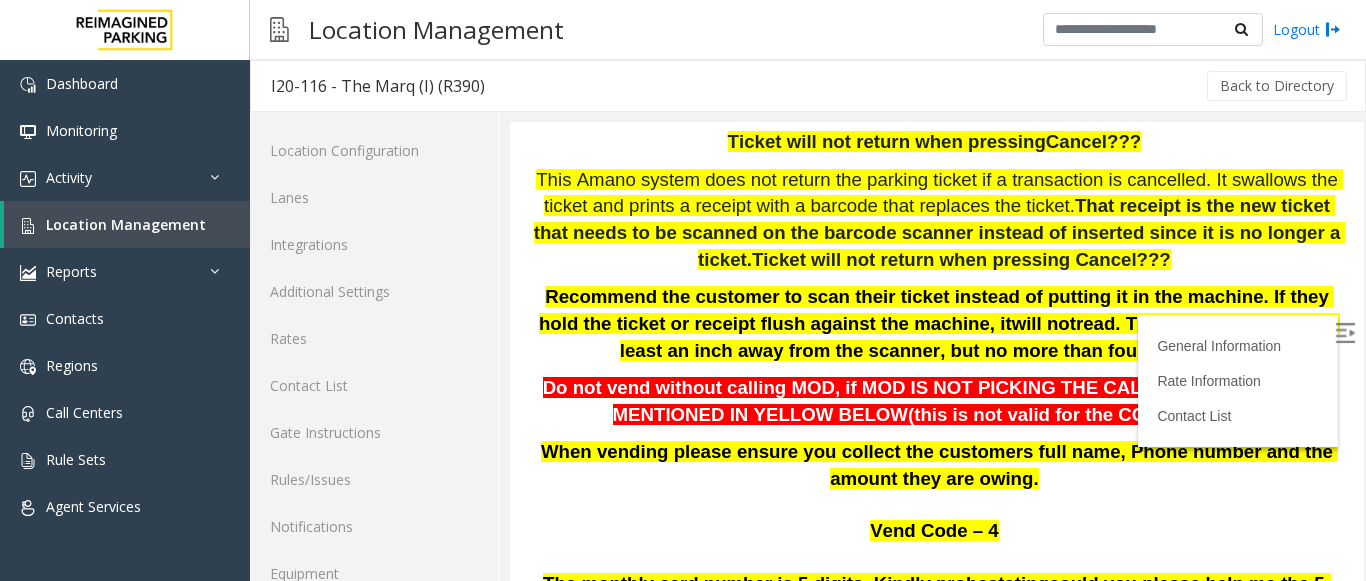 click on "General Information
Revenue Control Manufacturer: Amano McGann
The Marq [NUMBER] [STREET], [CITY], [STATE] Updated by [FIRST] [LAST] - [DATE] Kindly reach out  to  [FIRST] [LAST] as your first point of contact.   Credit Card not reading     DNV for any of the parker who says his credit card is not working.  Assist  with the direction of credit card, if it does not work inform him that you  don't  have balance in your credit card and ask him to use different card. If in case, he does not have  advised him to  call his friend with credit card to help. If he denied call mod and in case mod is not available do not vend the gate. Only vend when parker threatens to break the gate .       Do not Vend for [FIRST] [LAST]'s he must pay to exit the garage.      Ticket will not return when pressing  Cancel???   That receipt is the new ticket that needs to be scanned on the barcode scanner instead of inserted since it is no longer a ticket.   will not inches  away     -" at bounding box center (937, 1680) 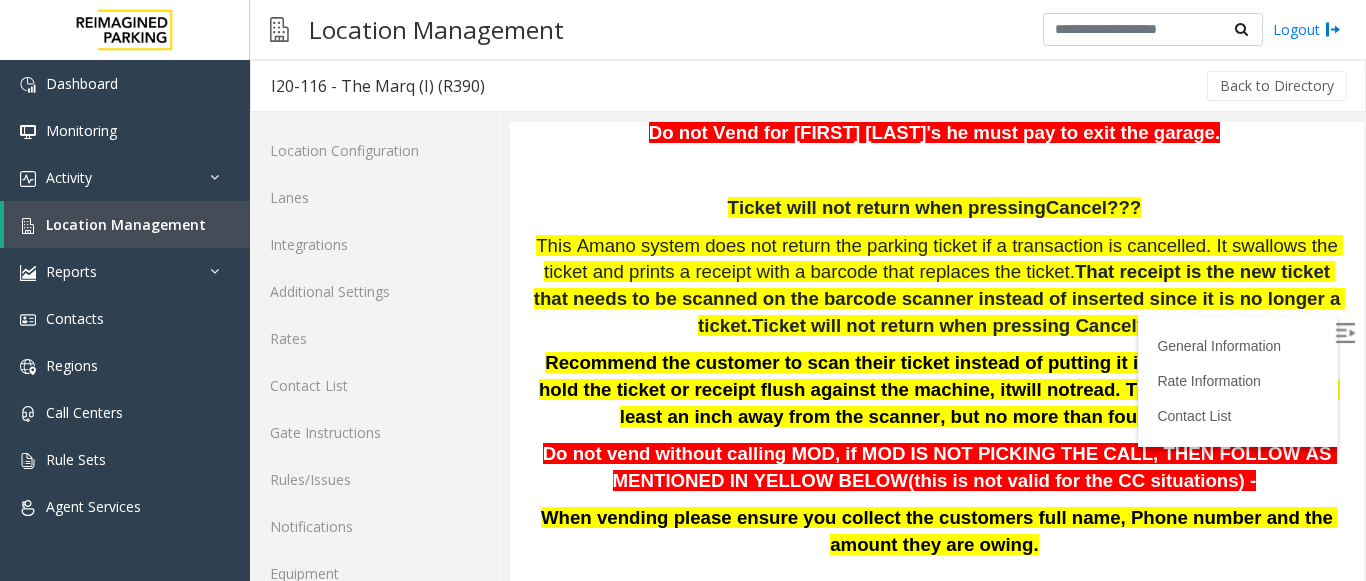 scroll, scrollTop: 520, scrollLeft: 0, axis: vertical 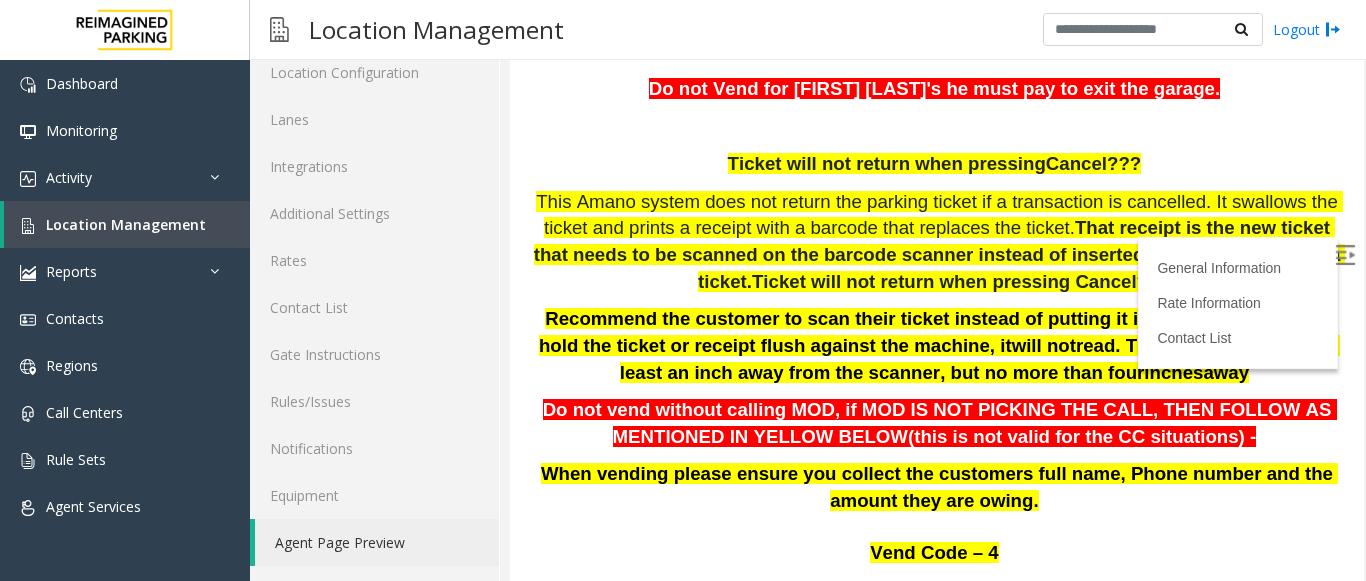 click on "Agent Page Preview" 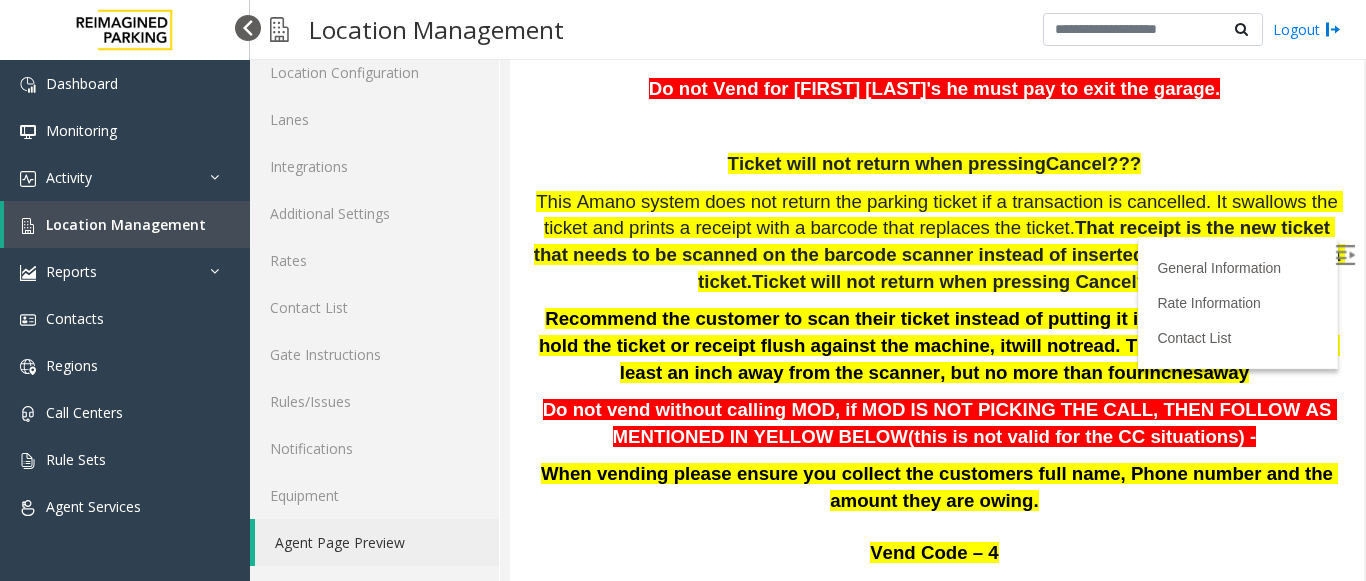 click at bounding box center (248, 28) 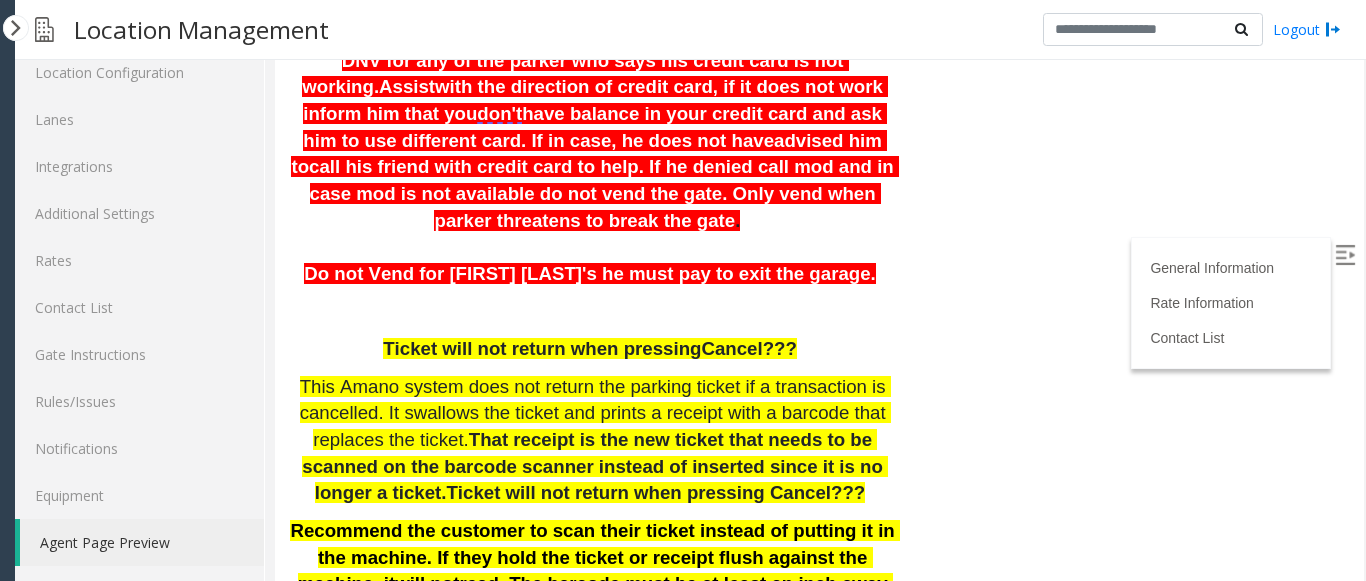scroll, scrollTop: 424, scrollLeft: 0, axis: vertical 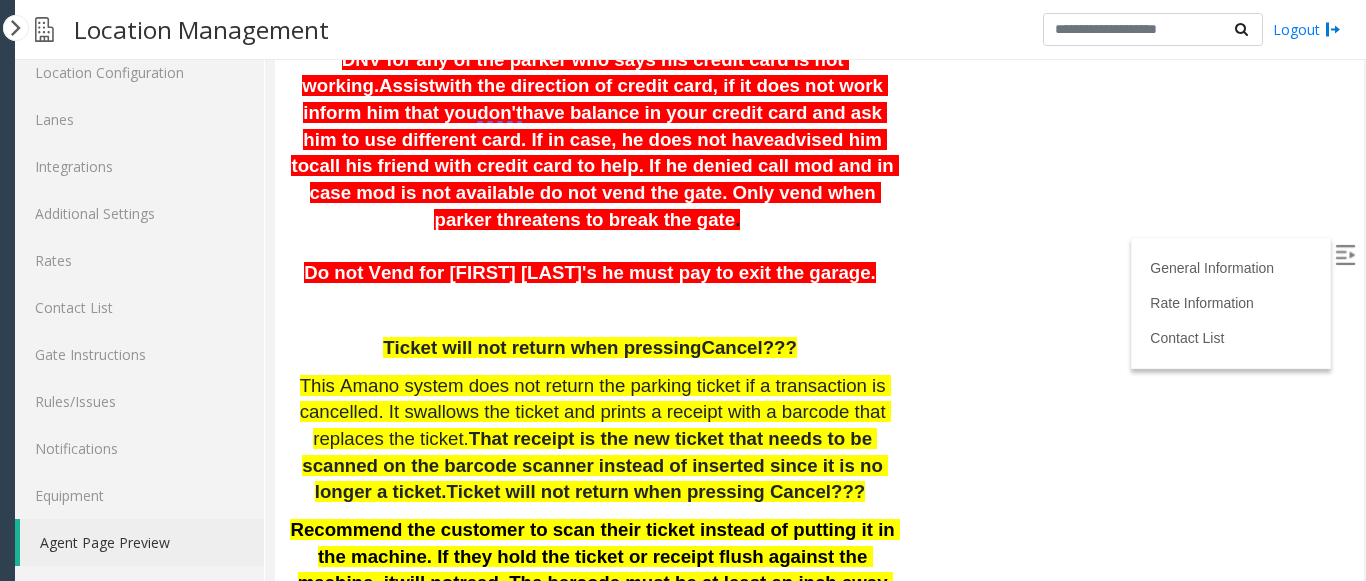 drag, startPoint x: 609, startPoint y: 456, endPoint x: 621, endPoint y: 456, distance: 12 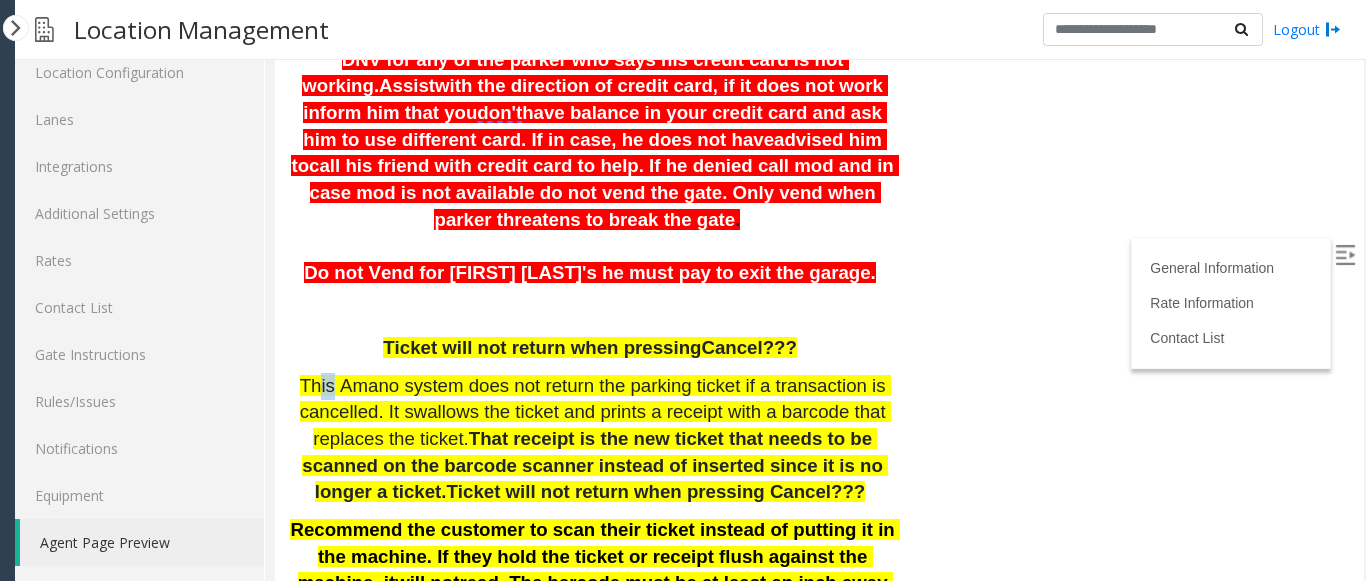 click on "This Amano system does not return the parking ticket if a transaction is cancelled. It swallows the ticket and prints a receipt with a barcode that replaces the ticket." at bounding box center [595, 412] 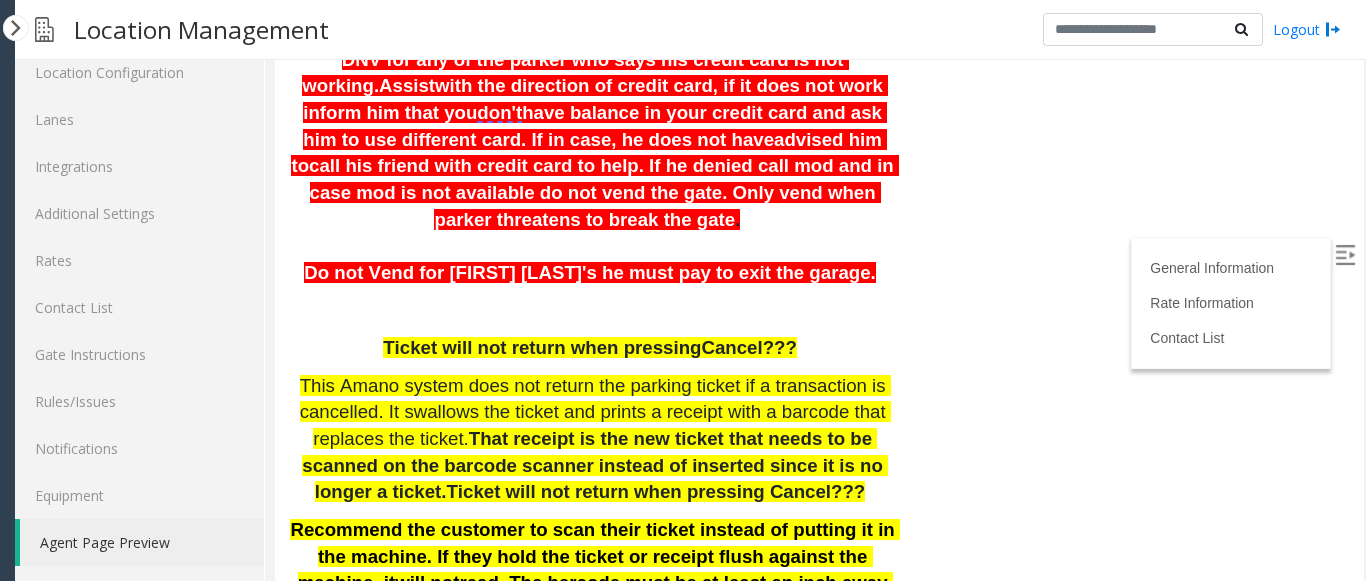 drag, startPoint x: 345, startPoint y: 373, endPoint x: 315, endPoint y: 384, distance: 31.95309 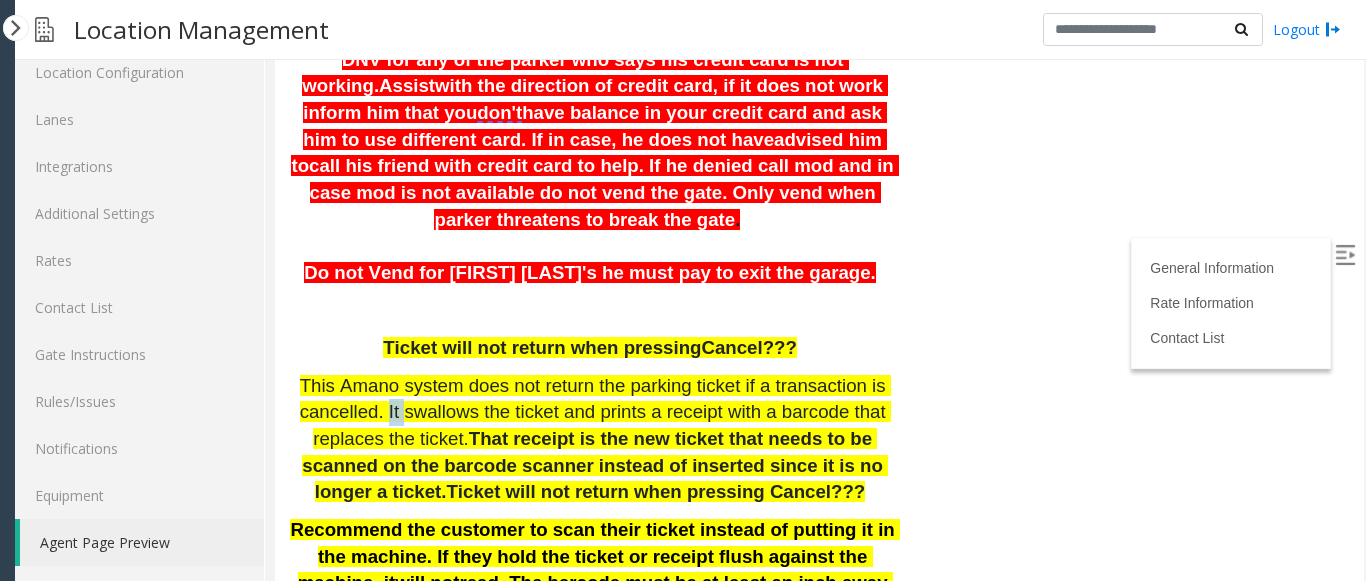 click on "This Amano system does not return the parking ticket if a transaction is cancelled. It swallows the ticket and prints a receipt with a barcode that replaces the ticket.  That receipt is the new ticket that needs to be scanned on the barcode scanner instead of inserted since it is no longer a ticket.  Ticket will not return when pressing Cancel???" at bounding box center (592, 440) 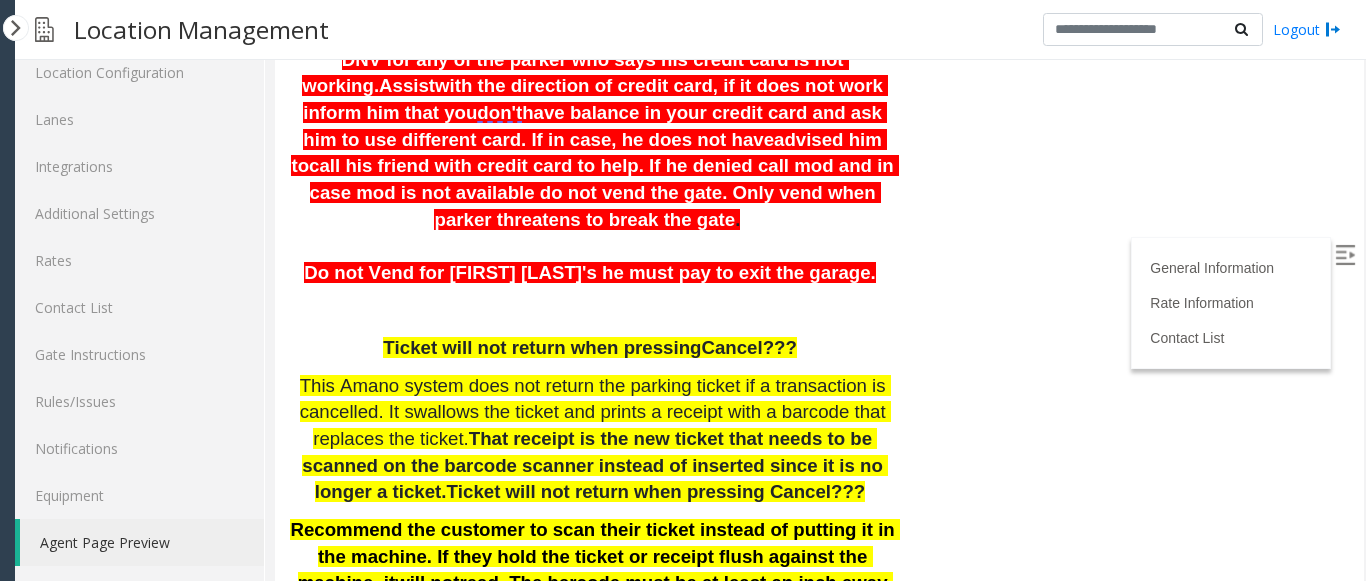 click on "This Amano system does not return the parking ticket if a transaction is cancelled. It swallows the ticket and prints a receipt with a barcode that replaces the ticket." at bounding box center (595, 412) 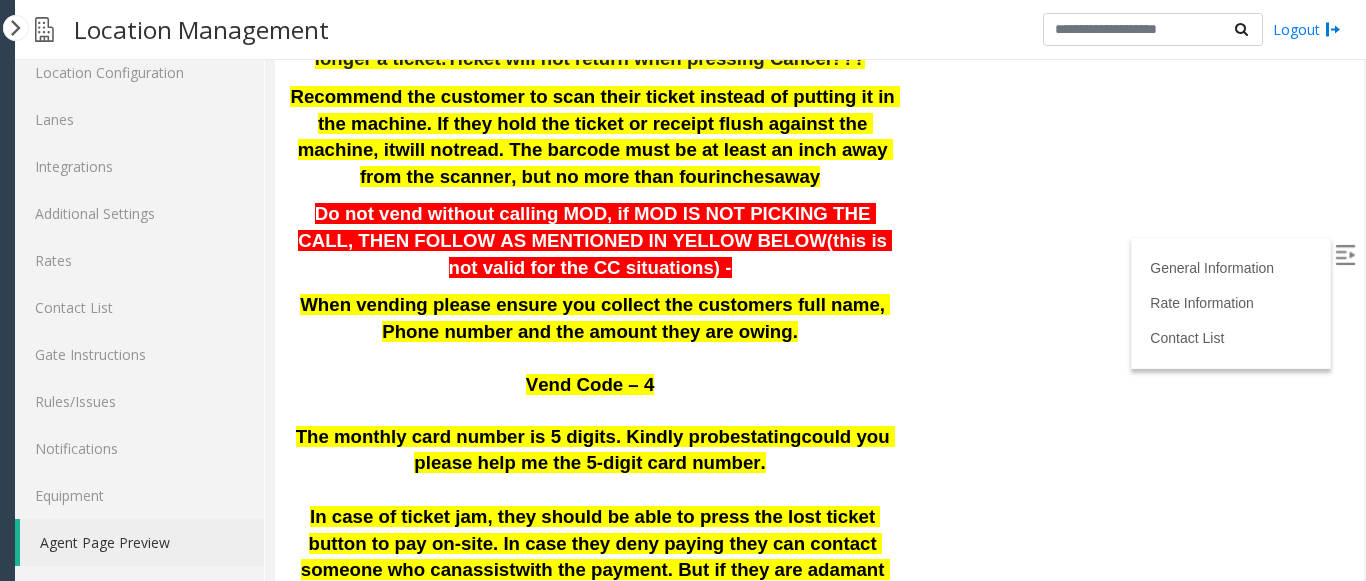scroll, scrollTop: 1095, scrollLeft: 0, axis: vertical 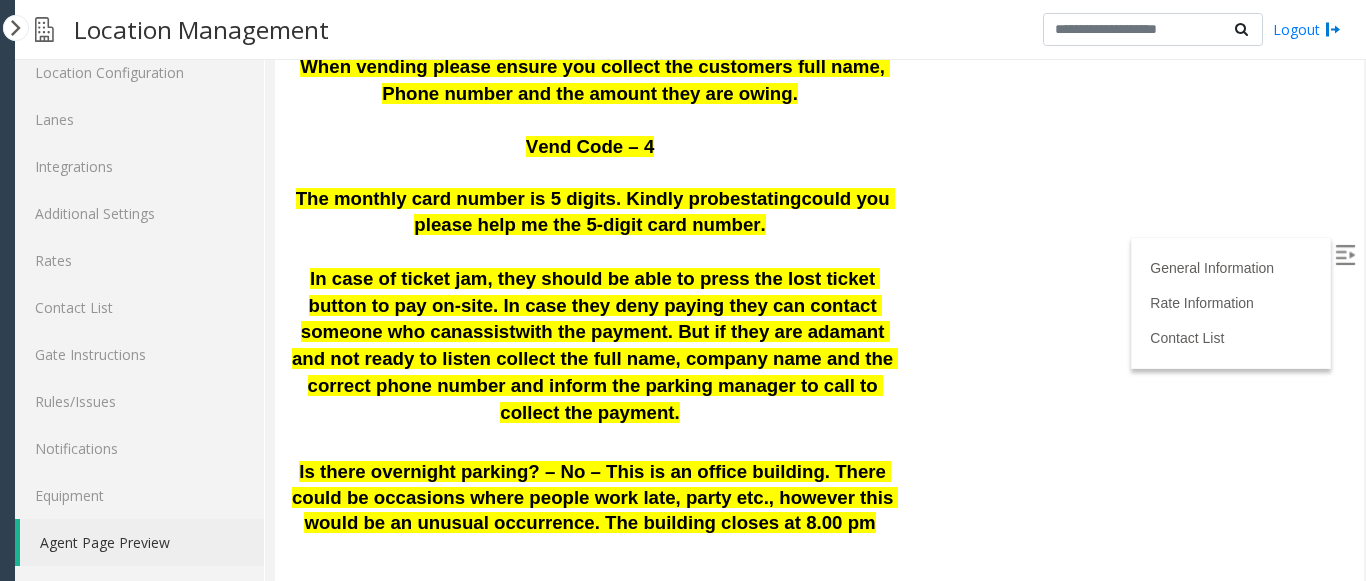 click on "with the payment. But if they are adamant and not ready to listen collect the full name, company name and the correct phone number and inform the parking manager to call to collect the payment." at bounding box center (595, 371) 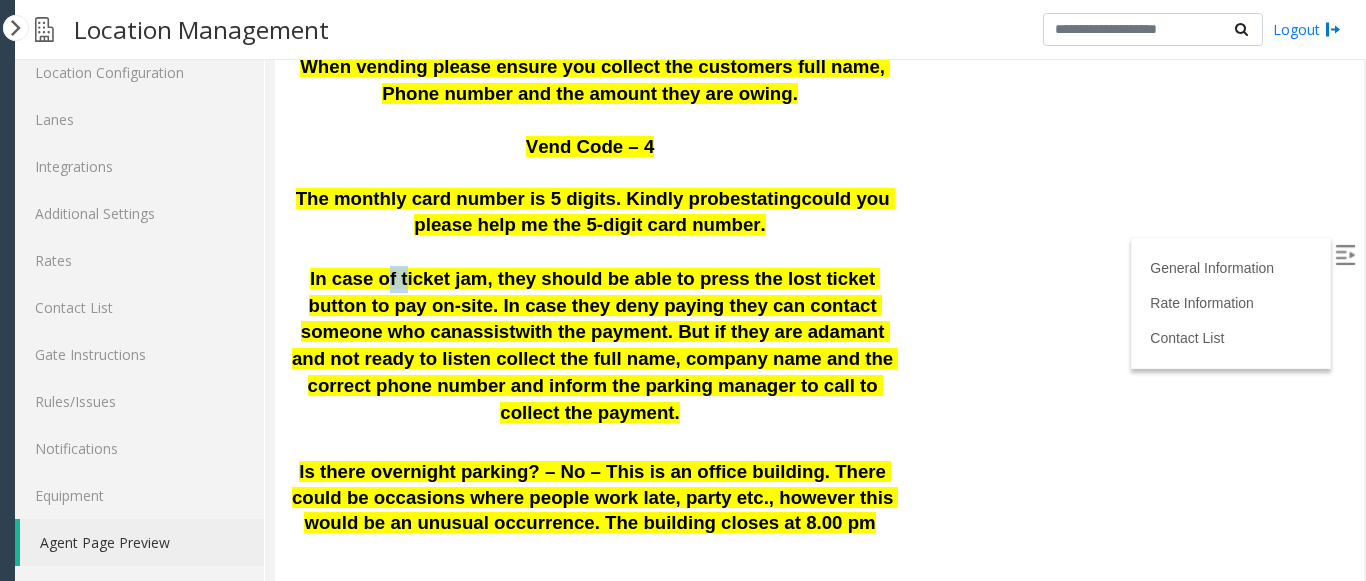 drag, startPoint x: 366, startPoint y: 260, endPoint x: 392, endPoint y: 261, distance: 26.019224 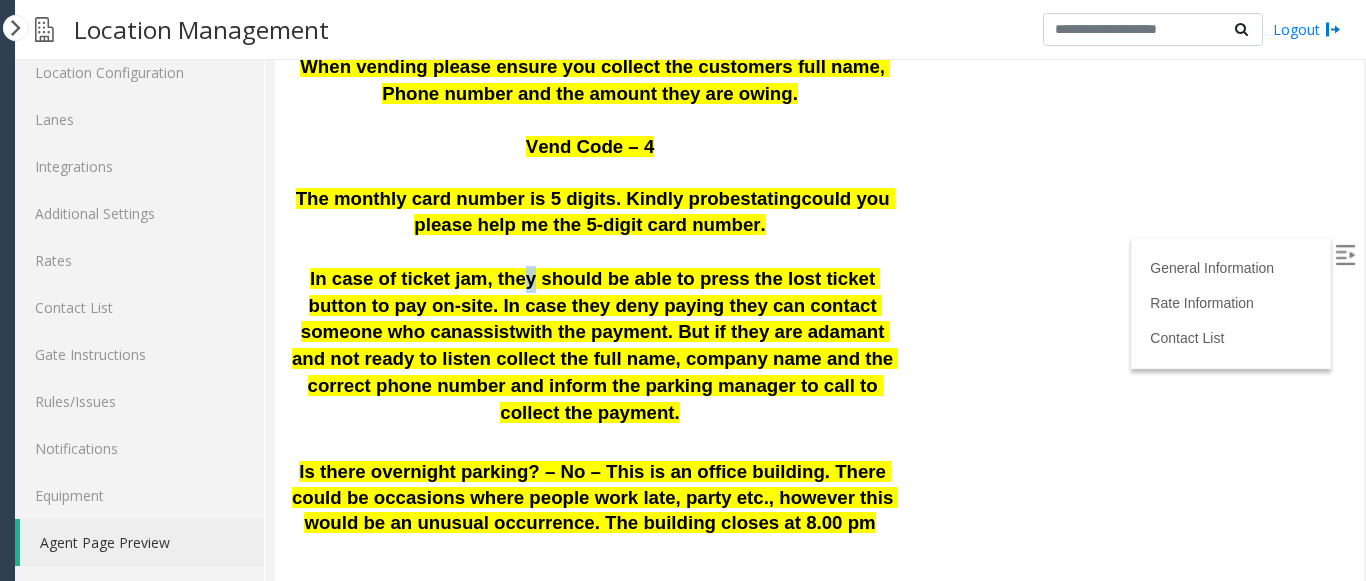 drag, startPoint x: 392, startPoint y: 261, endPoint x: 527, endPoint y: 262, distance: 135.00371 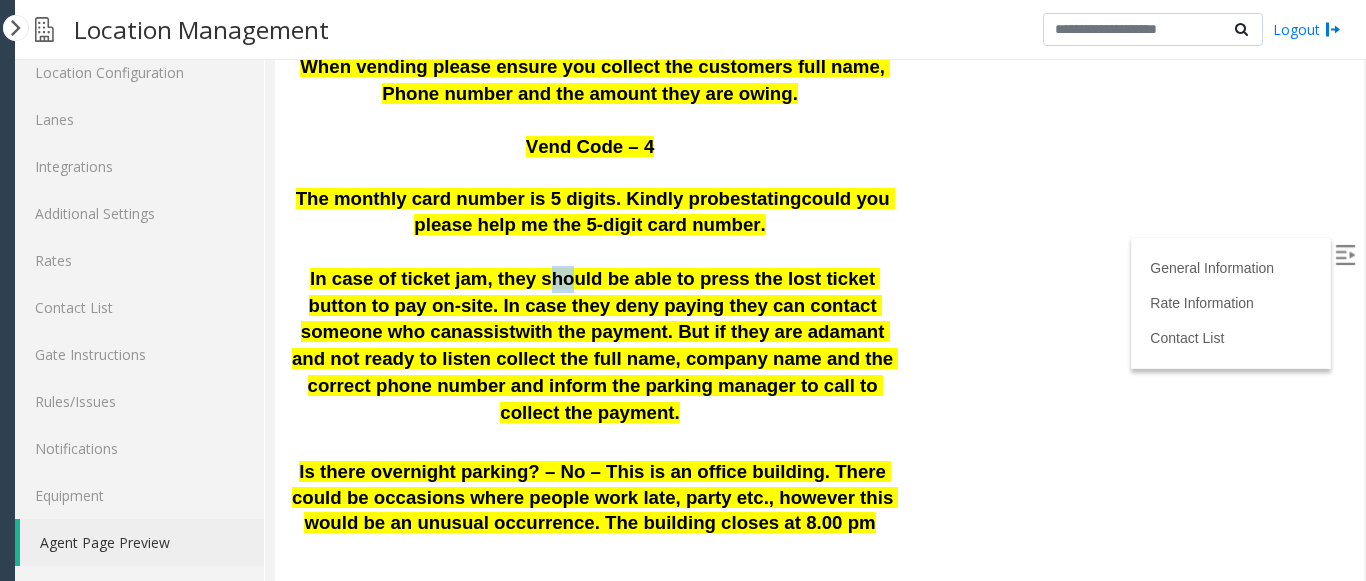 drag, startPoint x: 527, startPoint y: 262, endPoint x: 562, endPoint y: 262, distance: 35 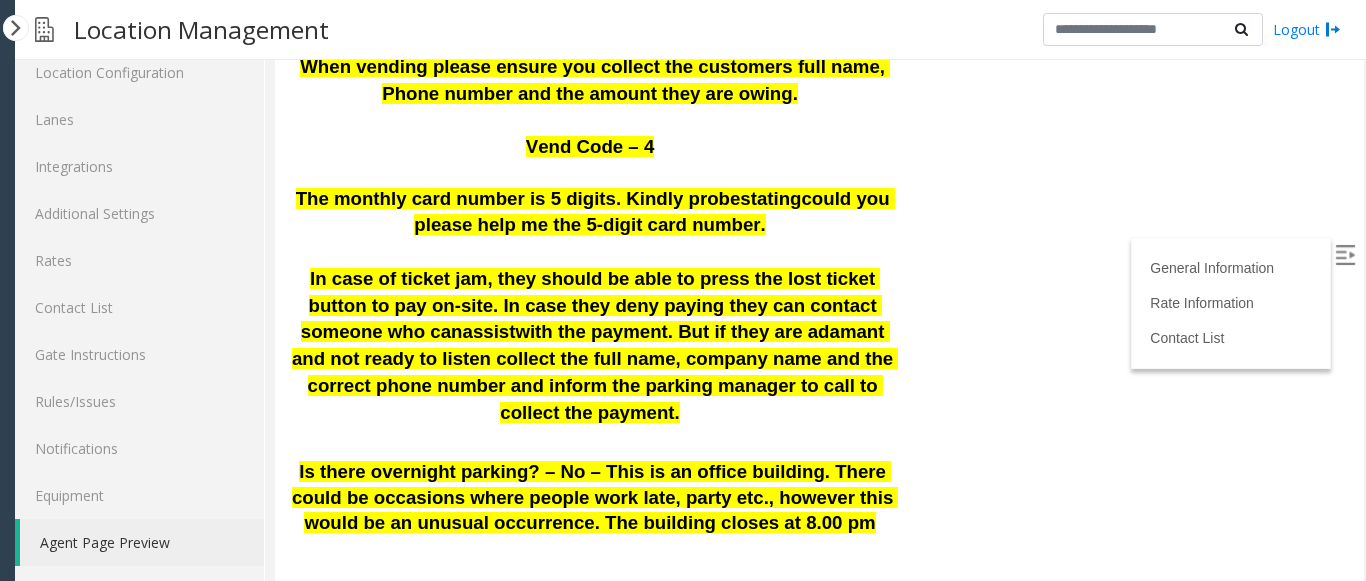 click on "In case of ticket jam, they should be able to press the lost ticket button to pay on-site. In case they deny paying they can contact someone who can" at bounding box center [591, 305] 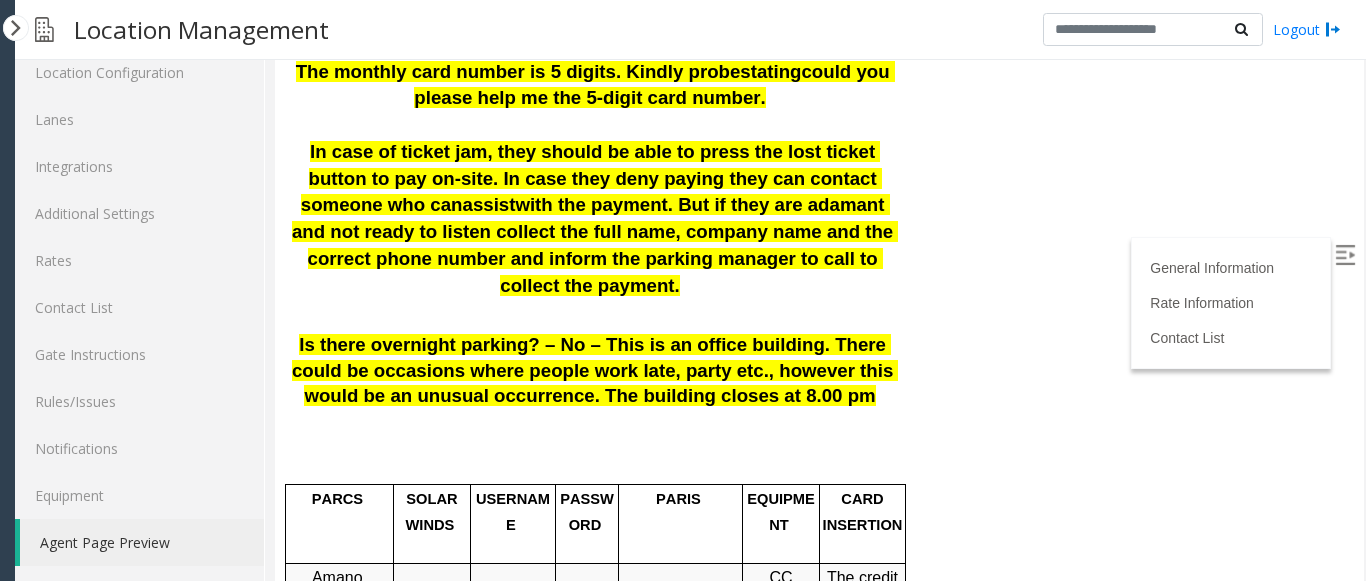 scroll, scrollTop: 1295, scrollLeft: 0, axis: vertical 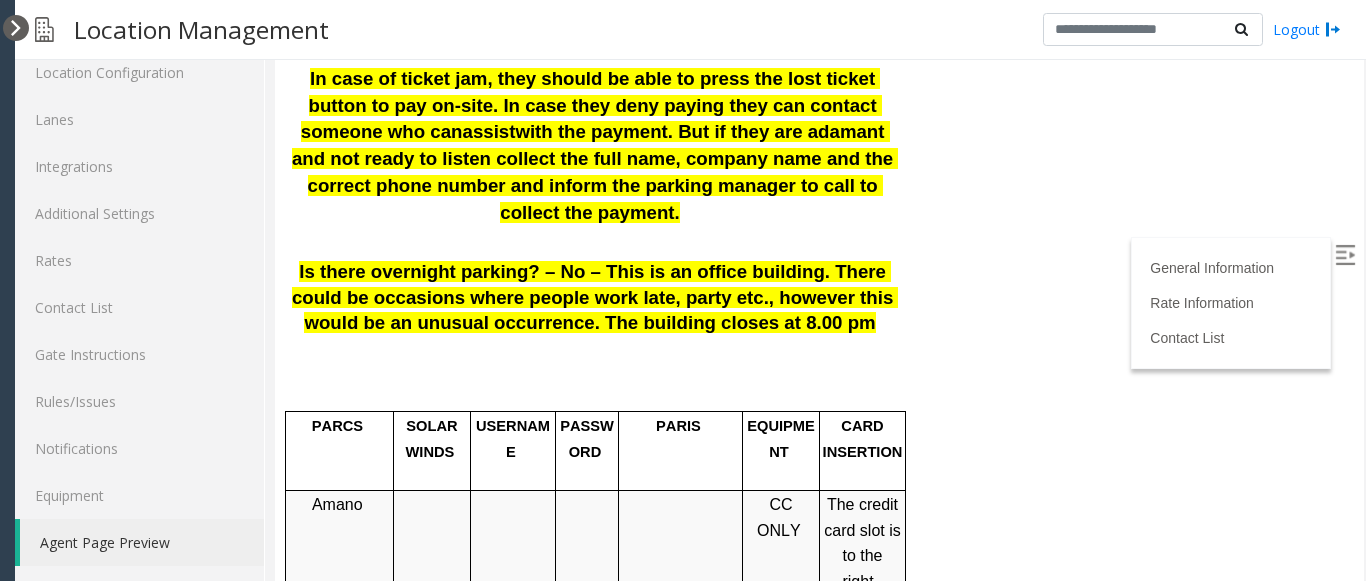 click at bounding box center [16, 28] 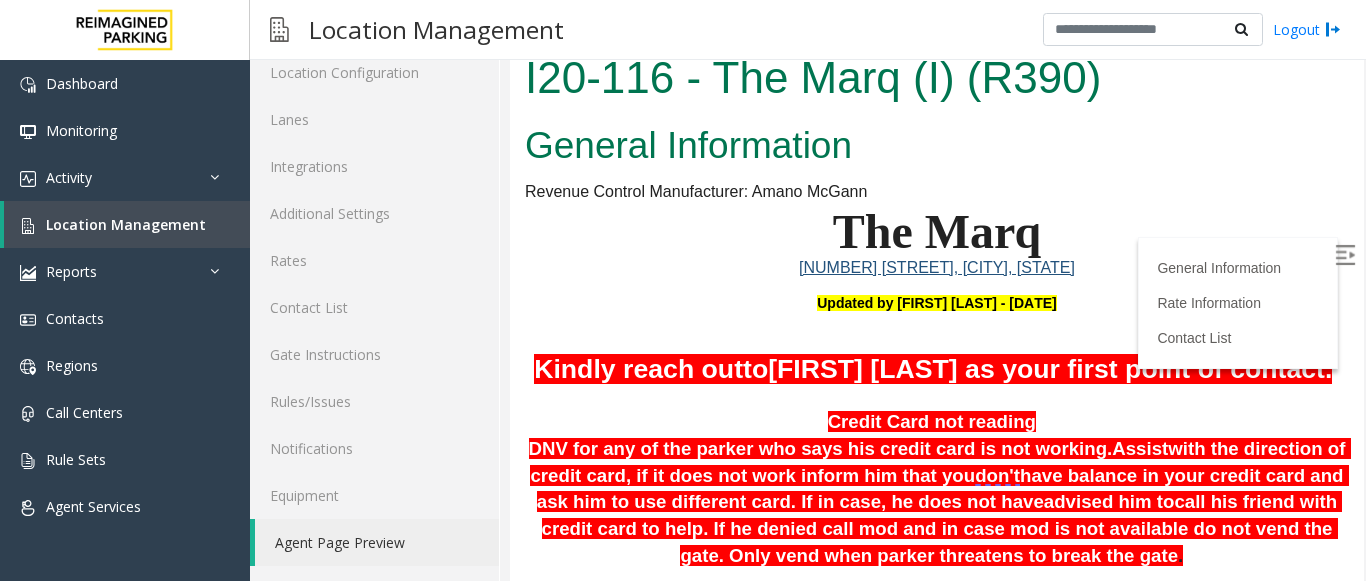 scroll, scrollTop: 795, scrollLeft: 0, axis: vertical 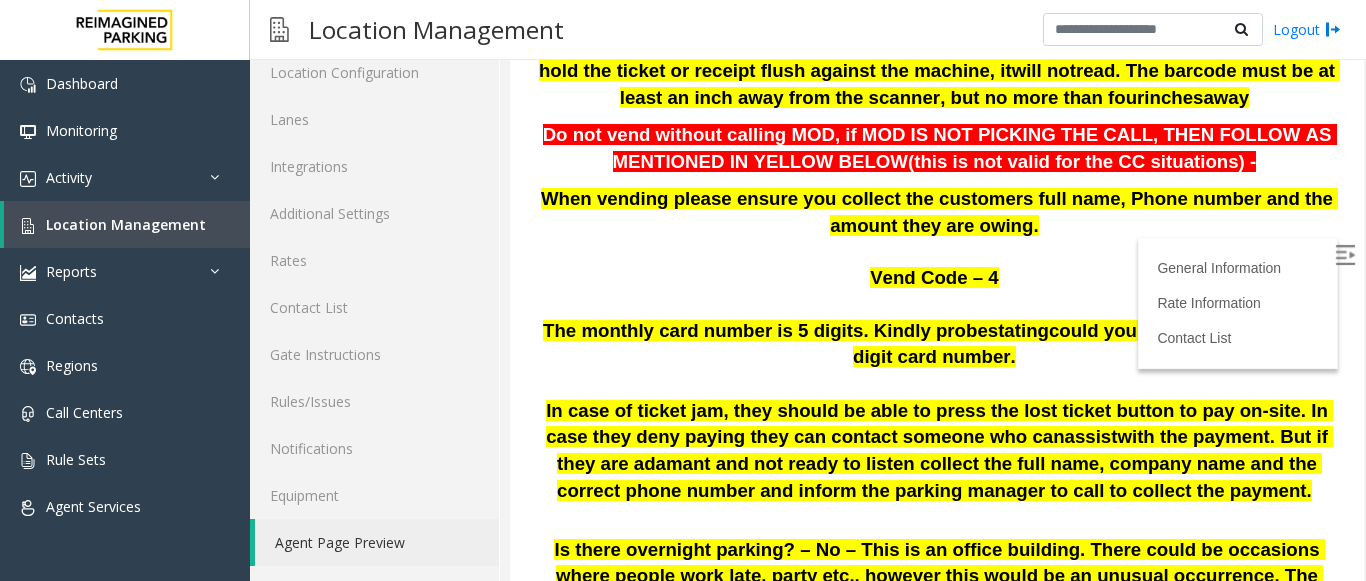 click on "Do not vend without calling MOD, if MOD IS NOT PICKING THE CALL, THEN FOLLOW AS MENTIONED IN YELLOW BELOW" at bounding box center (940, 148) 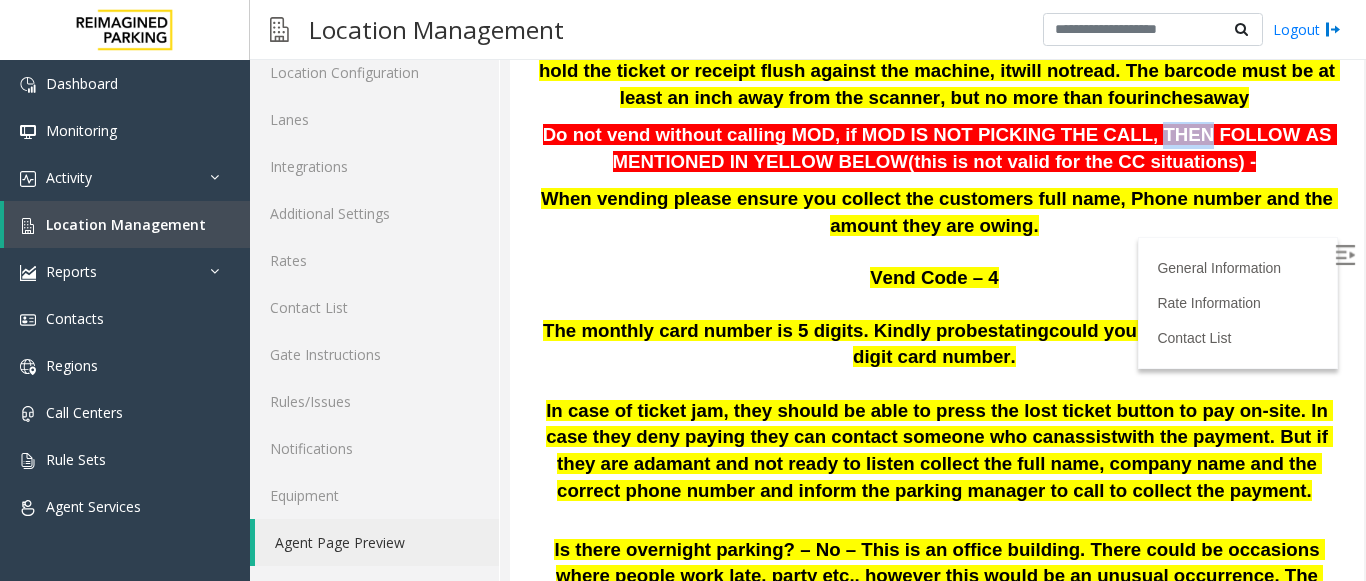 click on "Do not vend without calling MOD, if MOD IS NOT PICKING THE CALL, THEN FOLLOW AS MENTIONED IN YELLOW BELOW" at bounding box center (940, 148) 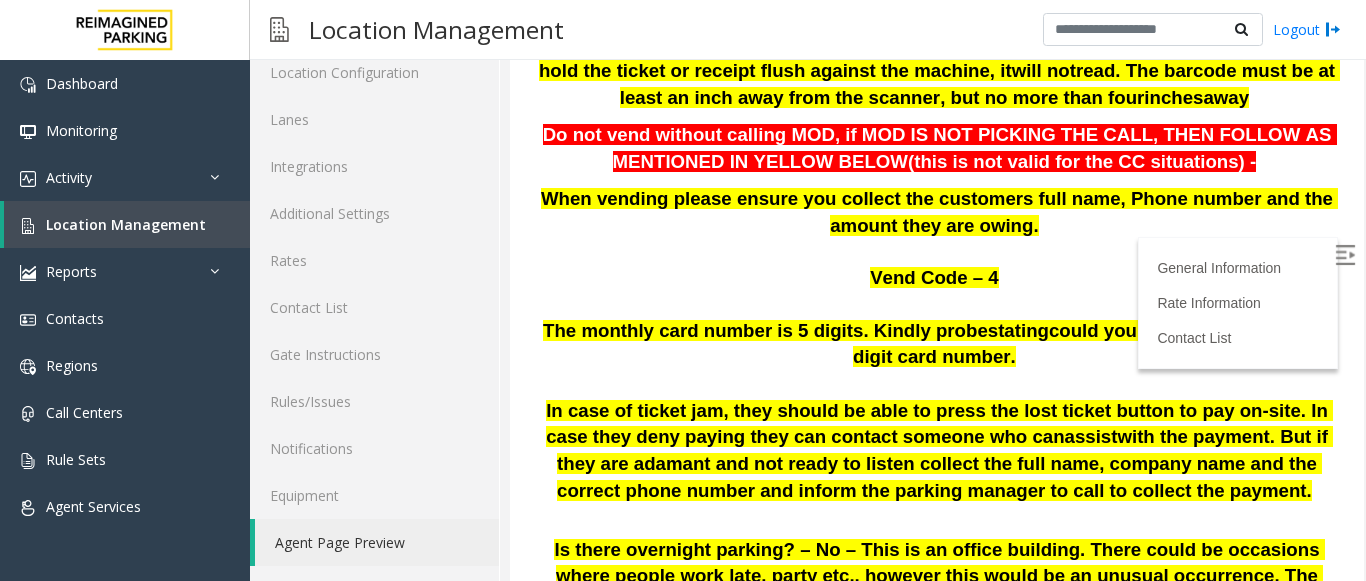 click on "Do not vend without calling MOD, if MOD IS NOT PICKING THE CALL, THEN FOLLOW AS MENTIONED IN YELLOW BELOW" at bounding box center (940, 148) 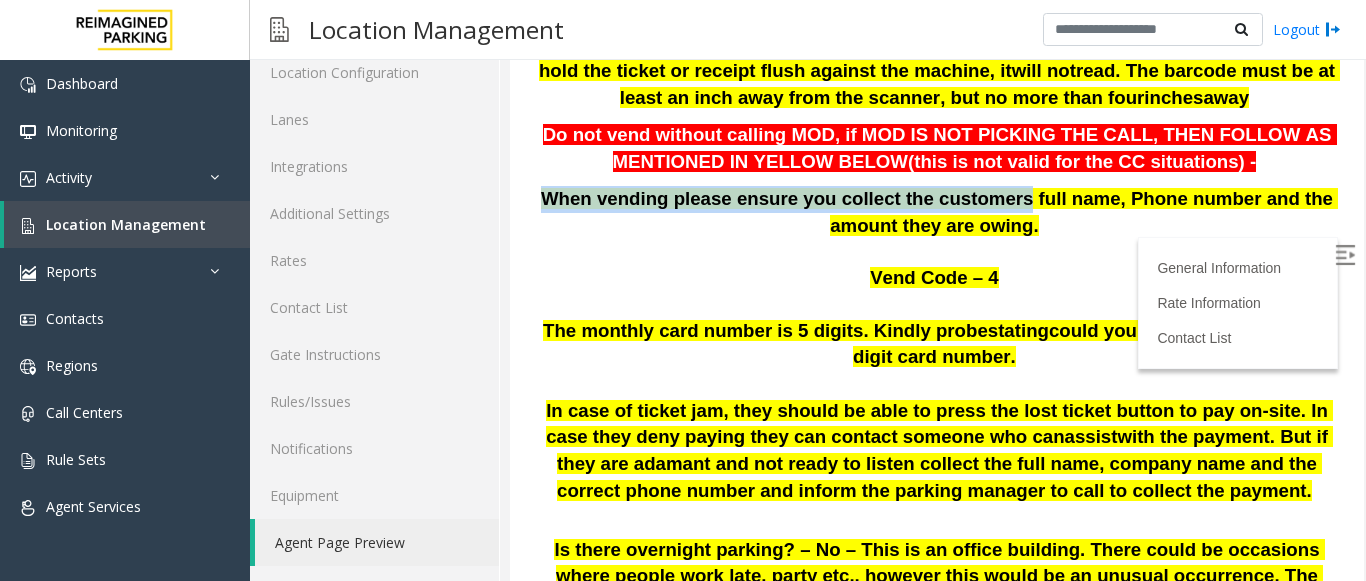 drag, startPoint x: 543, startPoint y: 231, endPoint x: 974, endPoint y: 242, distance: 431.14035 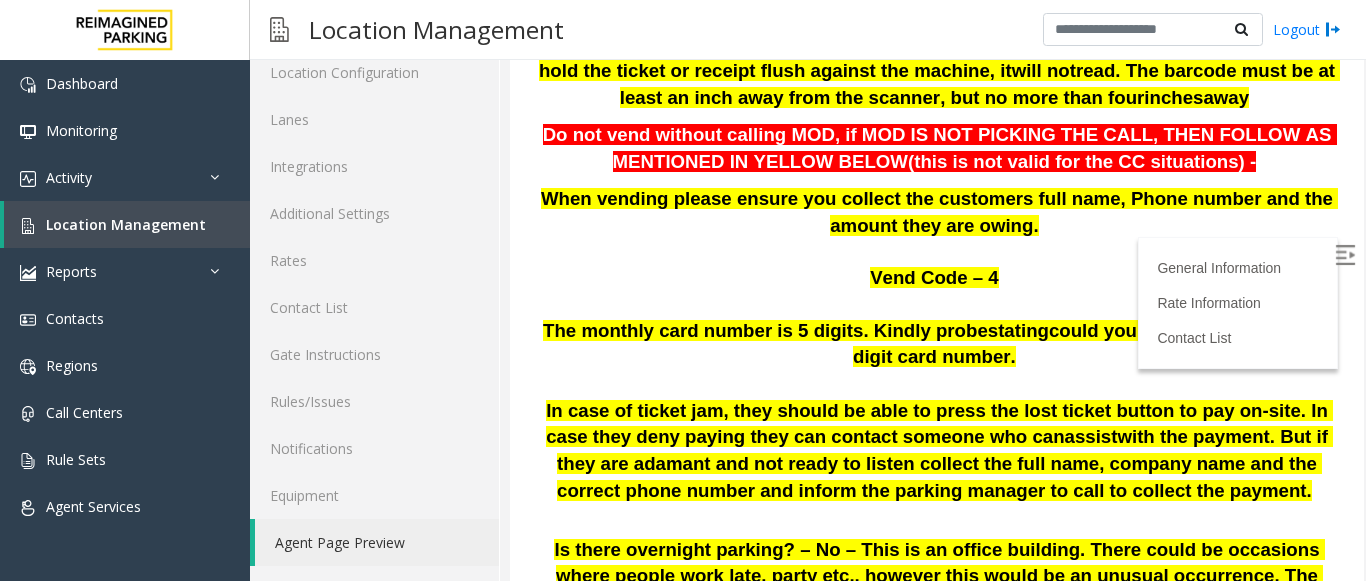 drag, startPoint x: 818, startPoint y: 238, endPoint x: 701, endPoint y: 235, distance: 117.03845 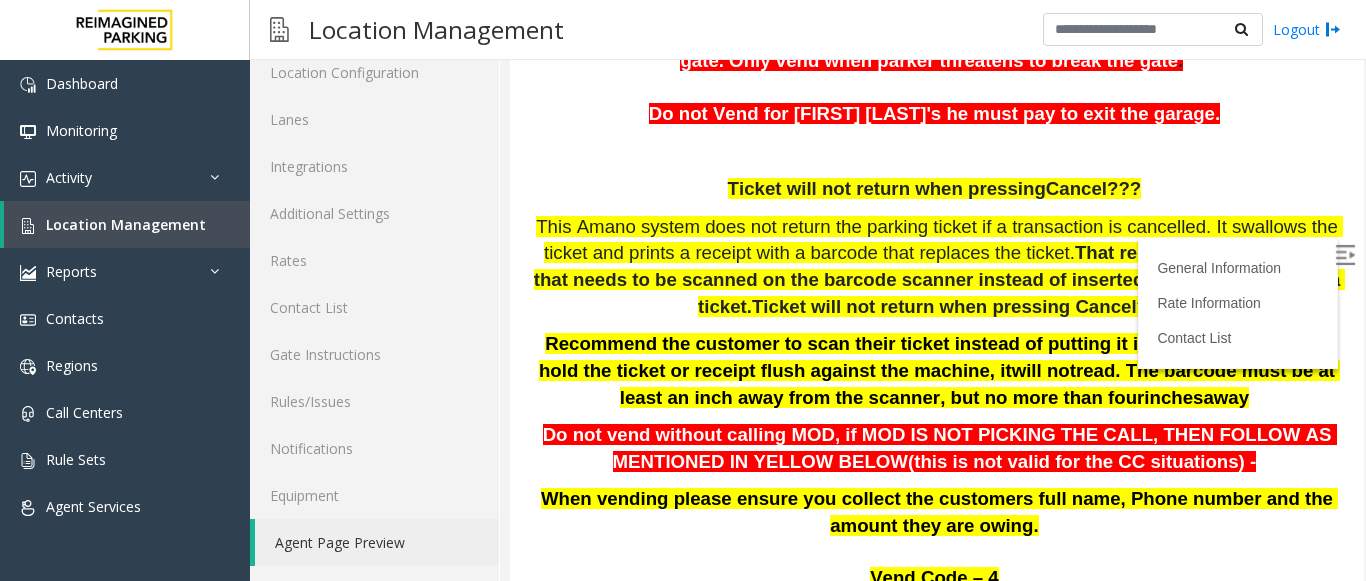 scroll, scrollTop: 0, scrollLeft: 0, axis: both 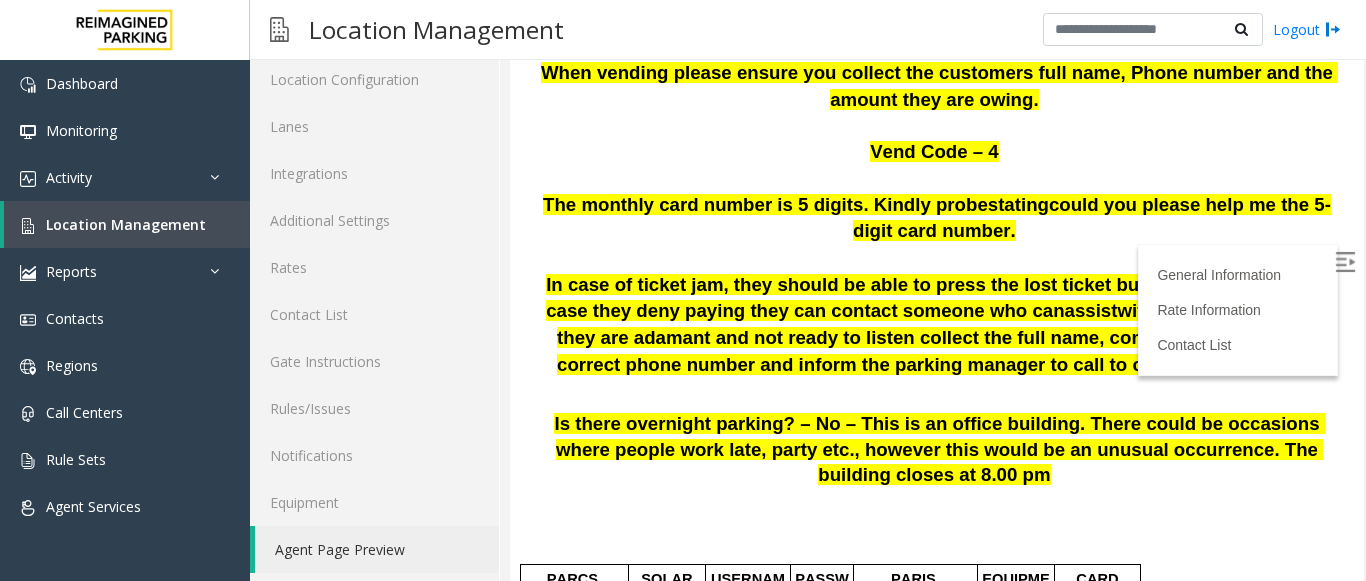 click at bounding box center [1345, 262] 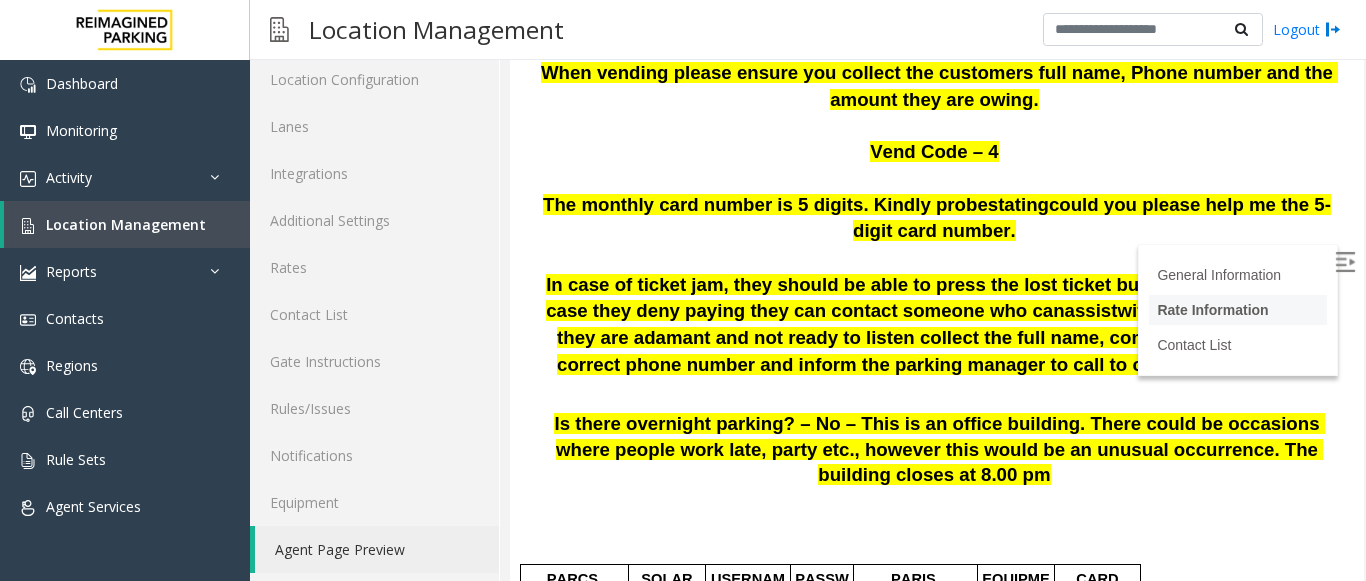 click on "Rate Information" at bounding box center [1212, 310] 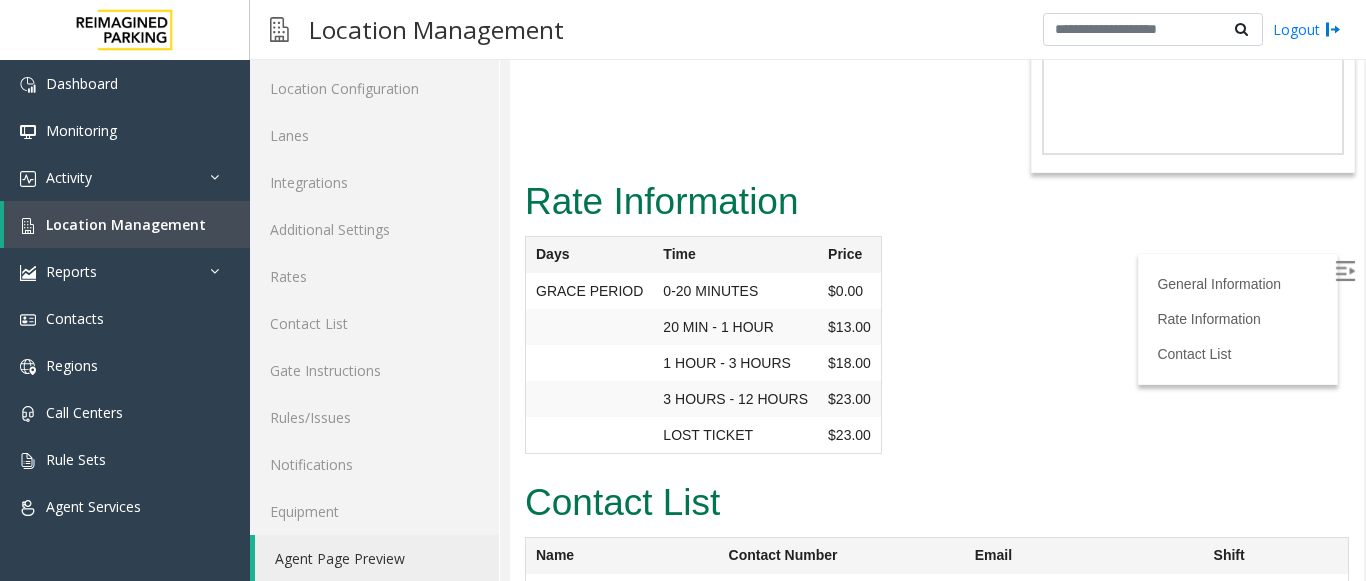 click at bounding box center [1345, 271] 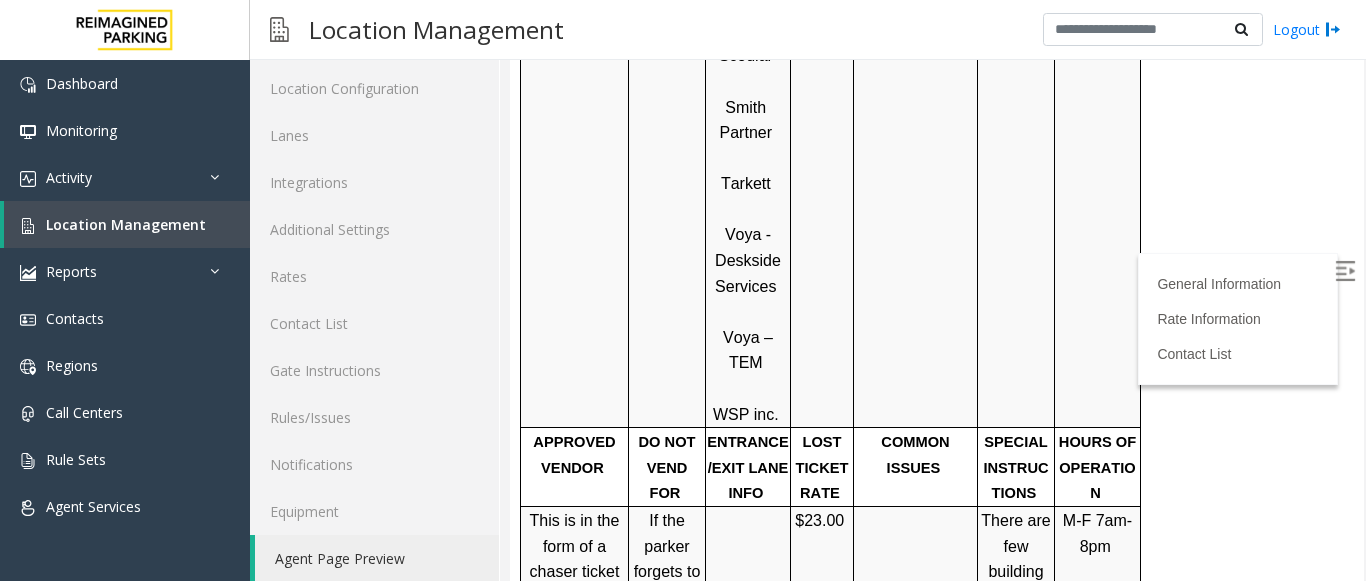 scroll, scrollTop: 2583, scrollLeft: 0, axis: vertical 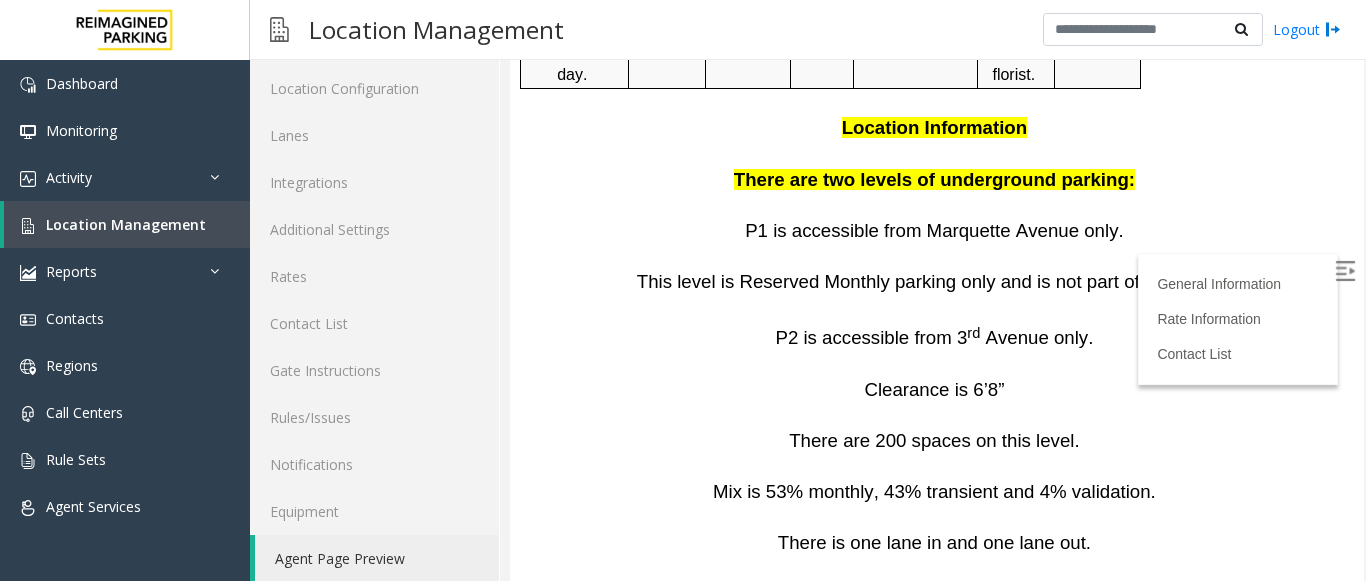 drag, startPoint x: 830, startPoint y: 484, endPoint x: 794, endPoint y: 361, distance: 128.16005 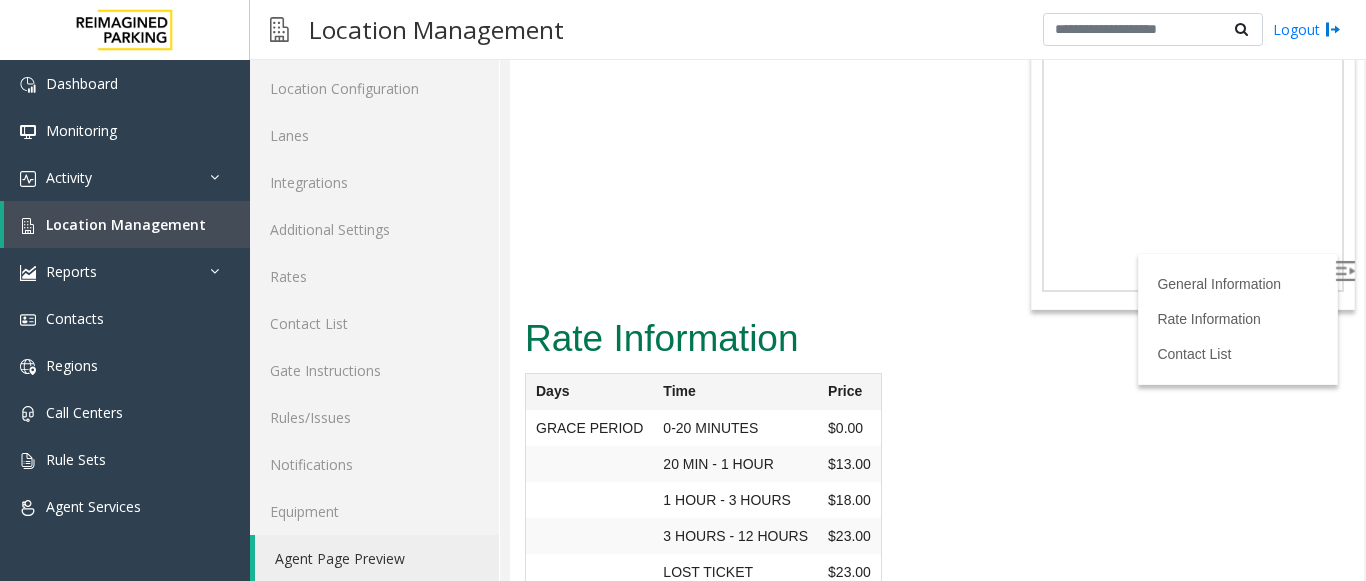 scroll, scrollTop: 4484, scrollLeft: 0, axis: vertical 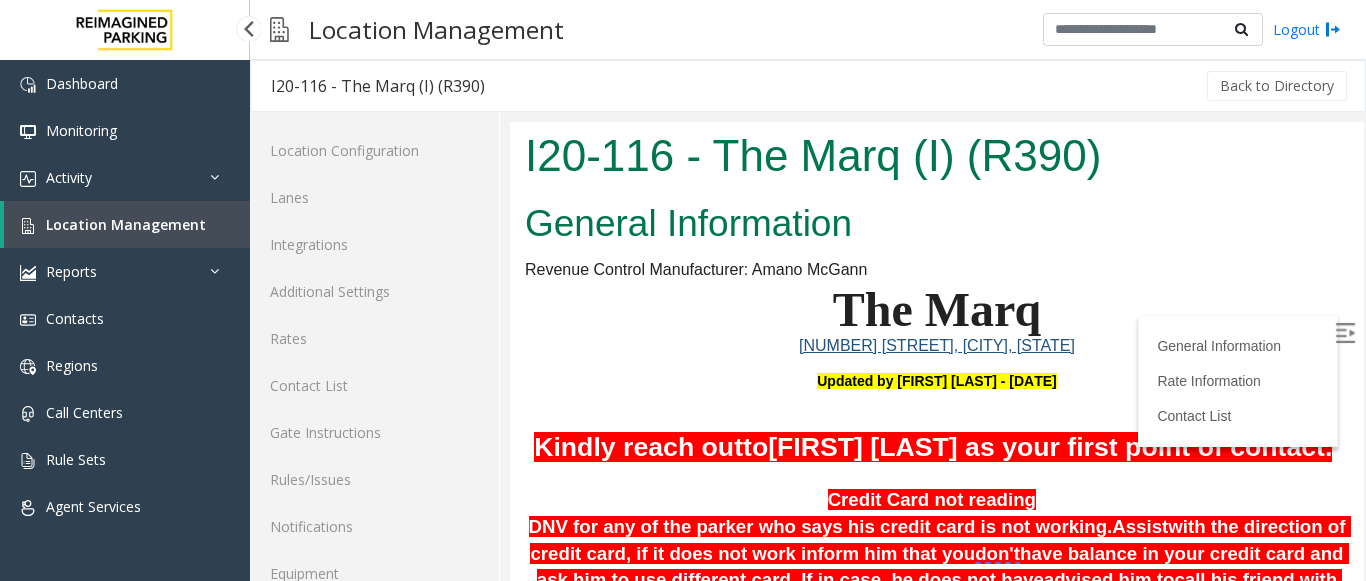 click on "Location Management" at bounding box center [126, 224] 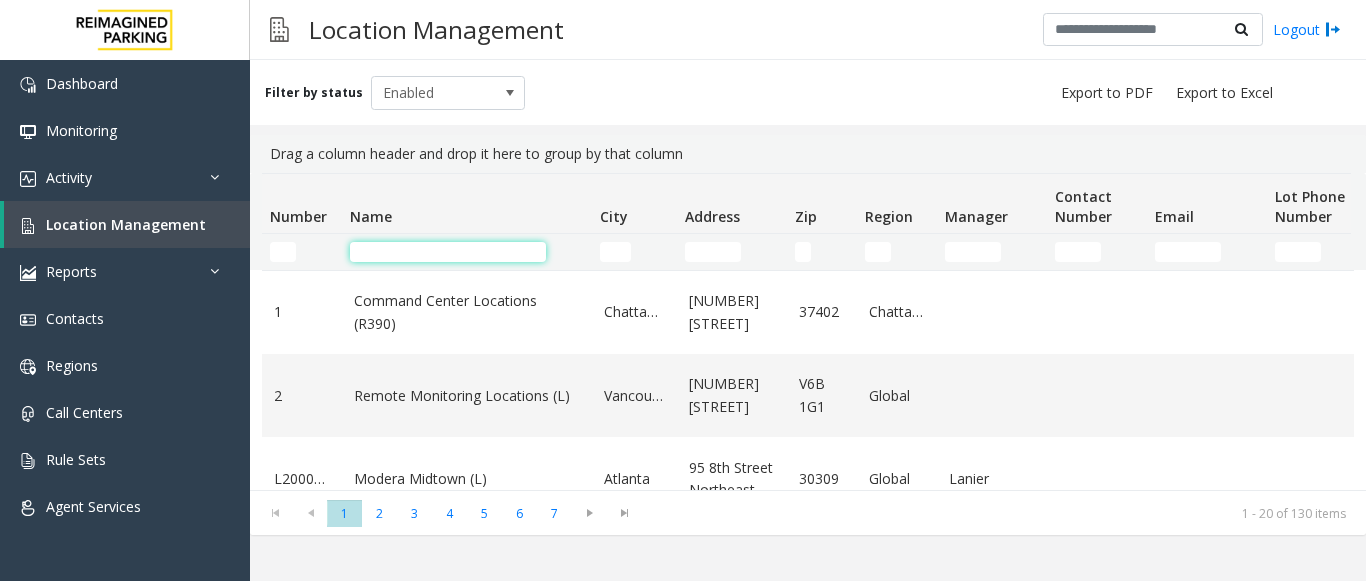 click 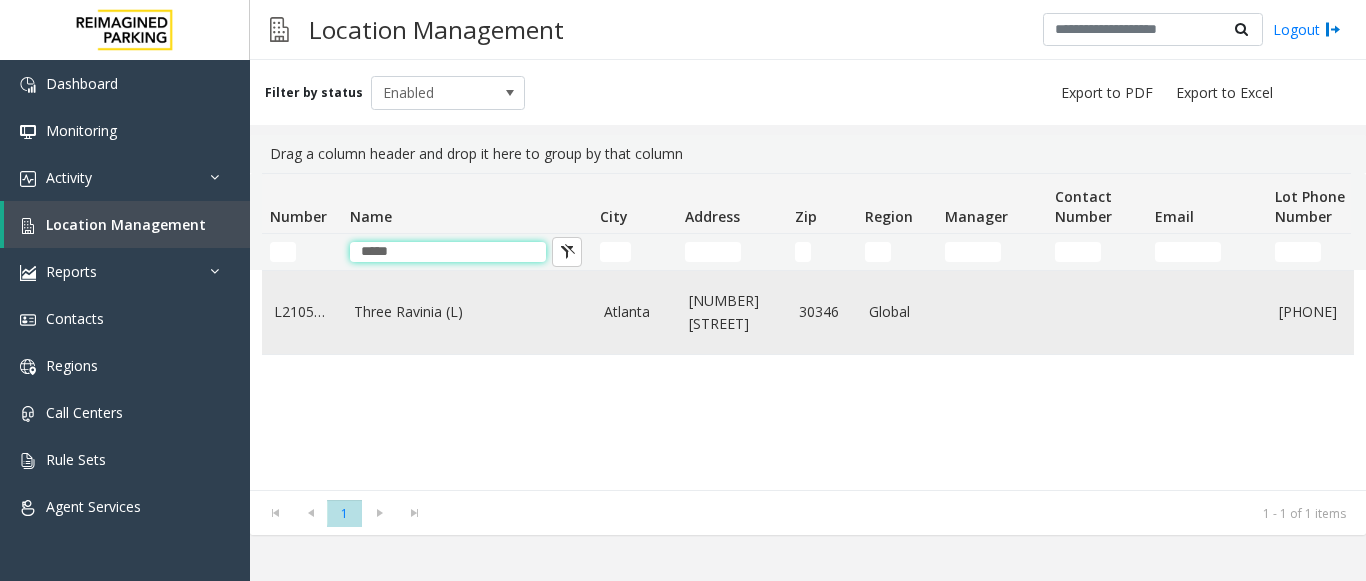 type on "*****" 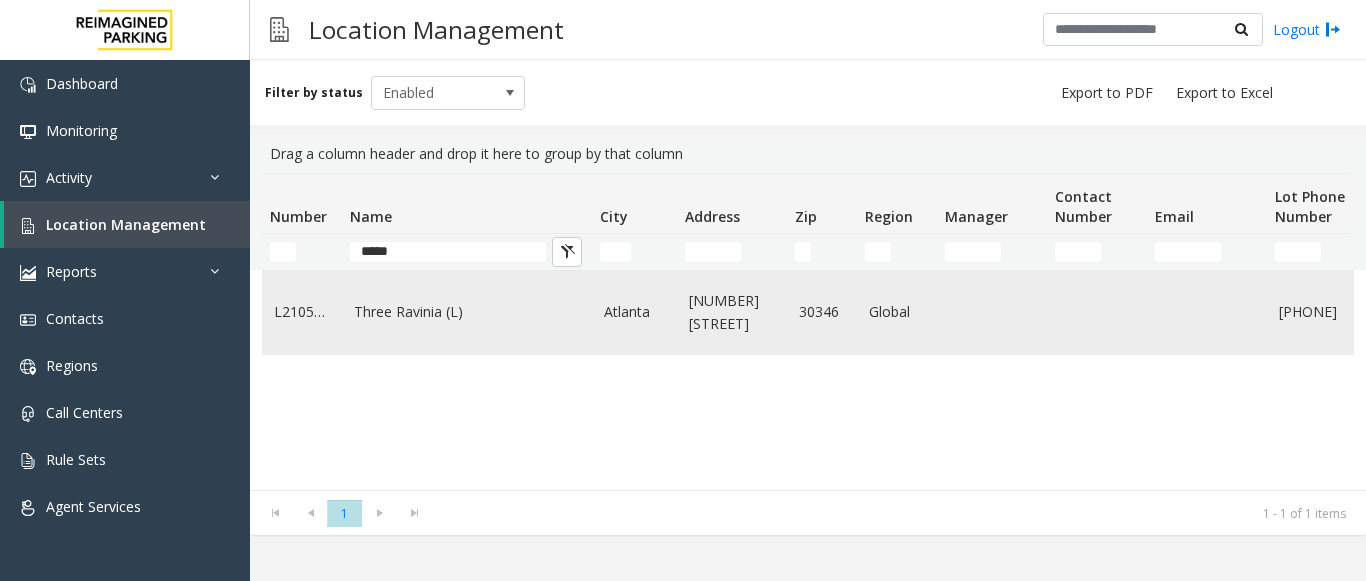 click on "Three Ravinia (L)" 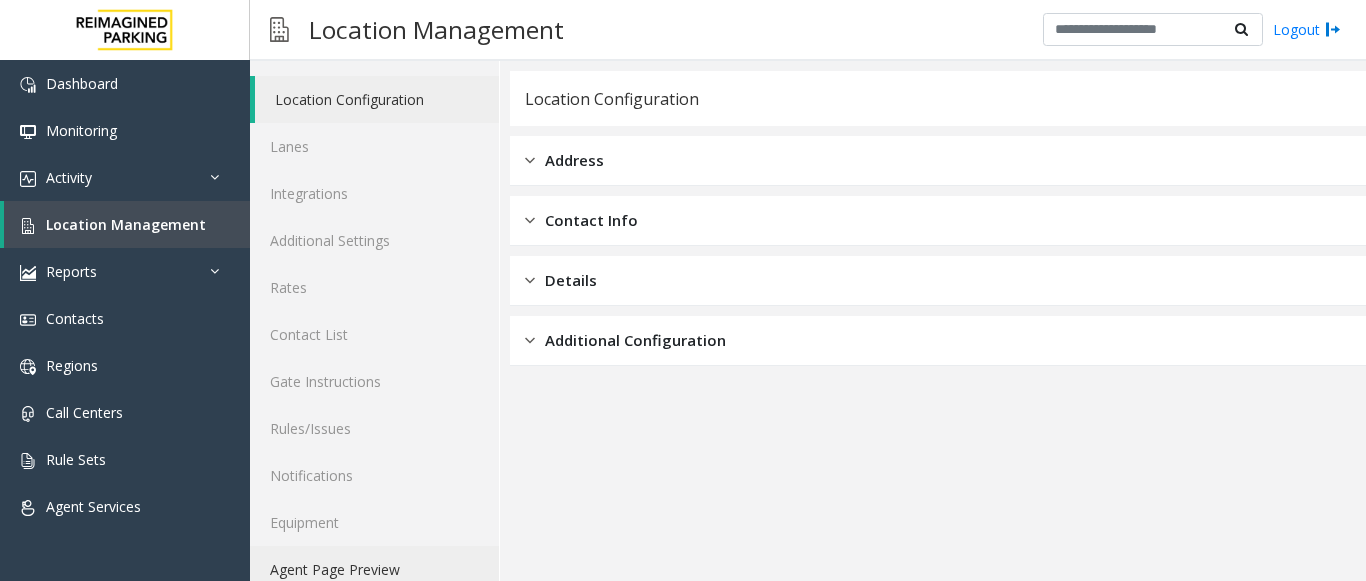 scroll, scrollTop: 78, scrollLeft: 0, axis: vertical 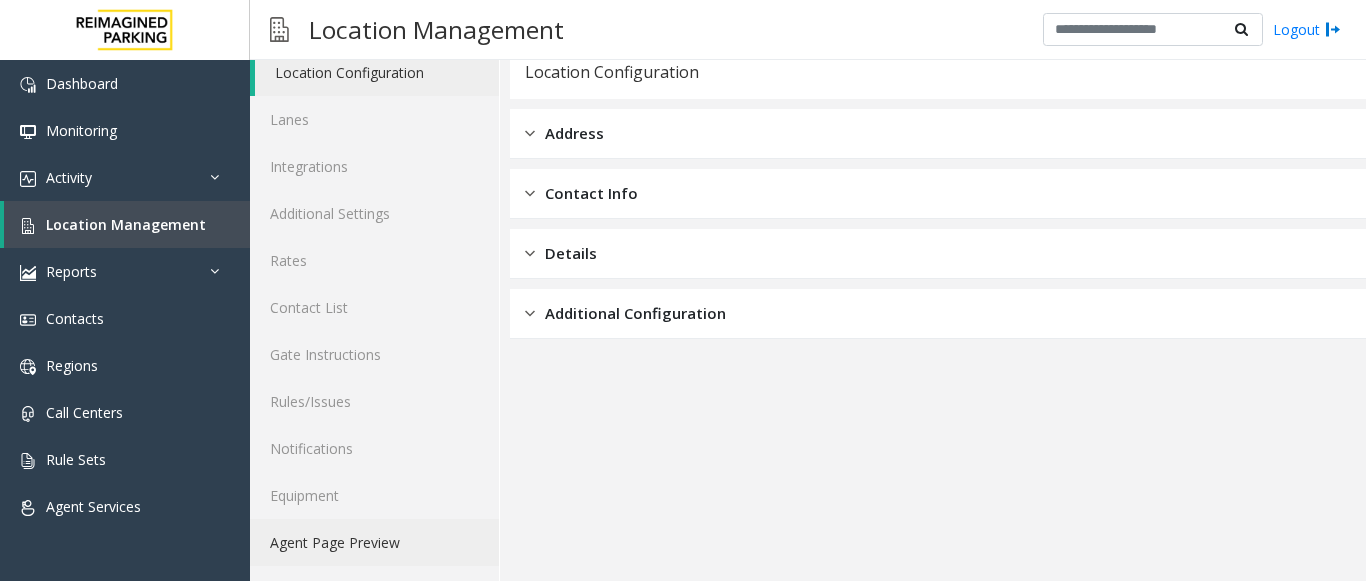 click on "Agent Page Preview" 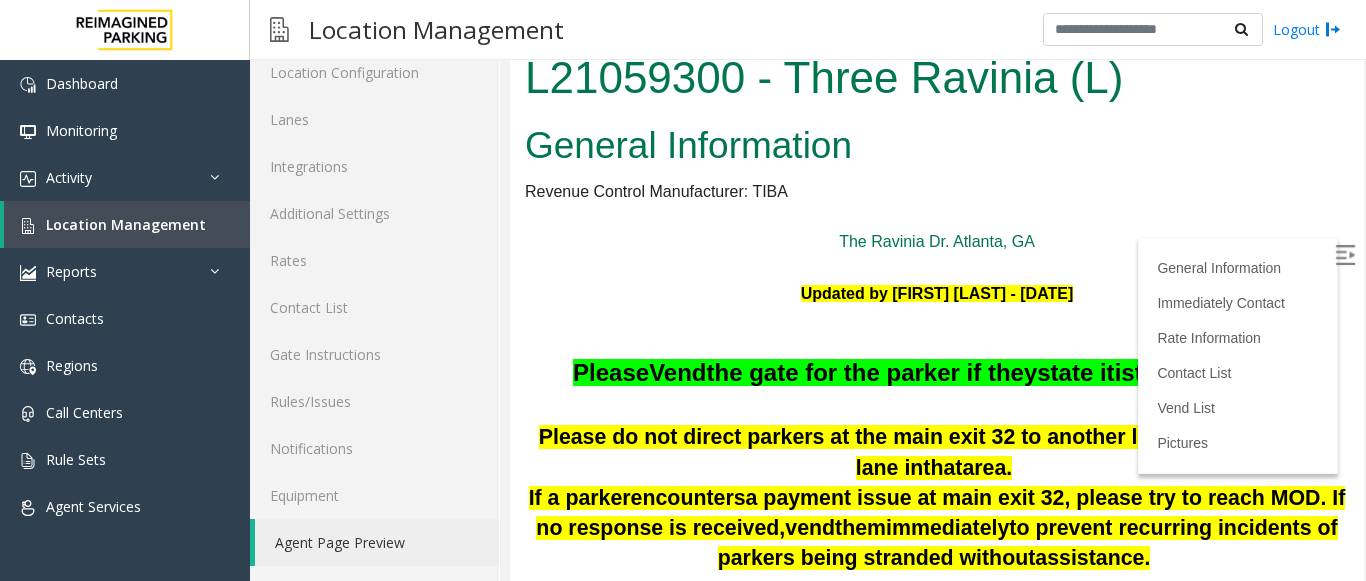 scroll, scrollTop: 0, scrollLeft: 0, axis: both 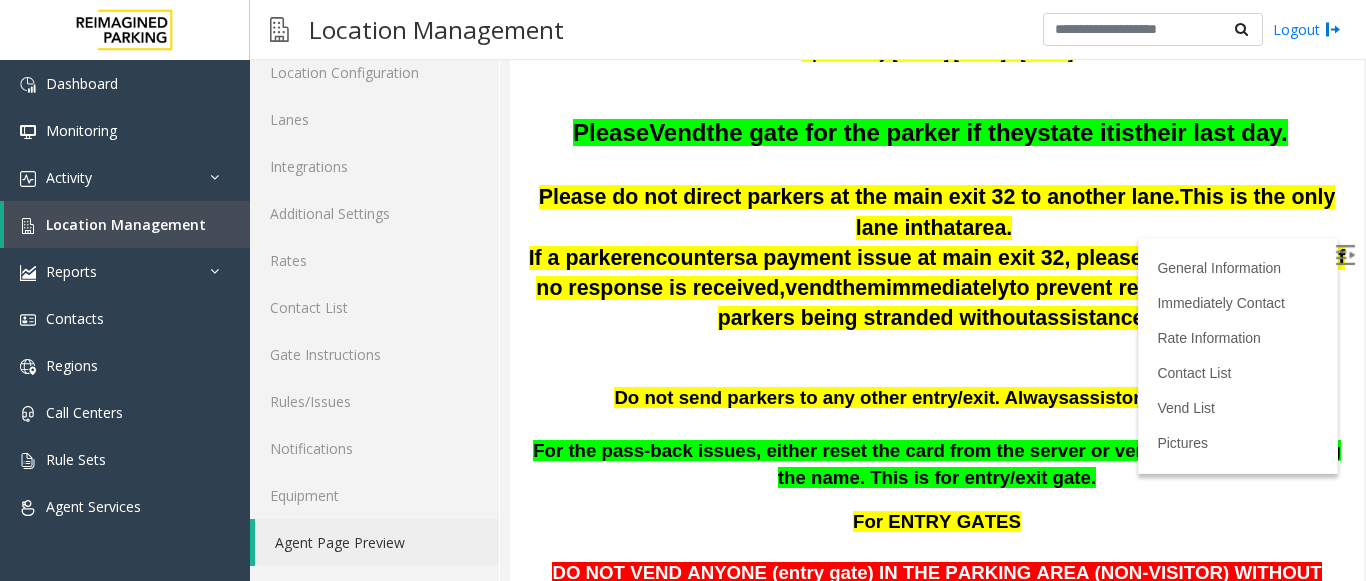 click on "to prevent recurring incidents of parkers being stranded without" at bounding box center (1028, 303) 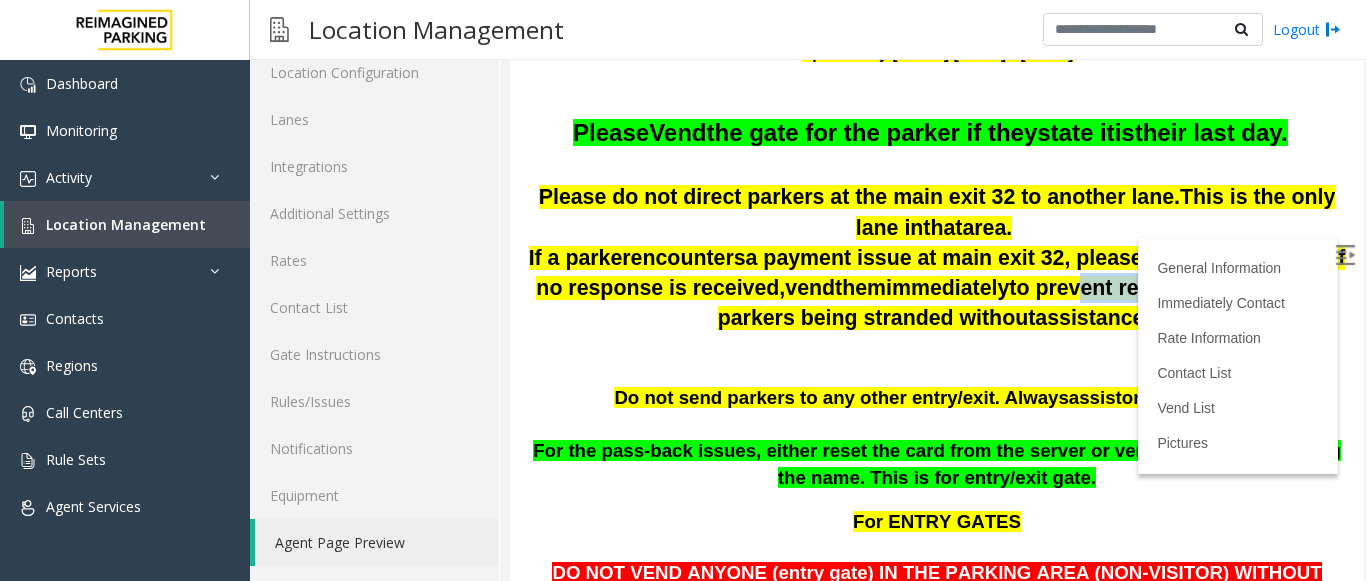 drag, startPoint x: 1015, startPoint y: 288, endPoint x: 1078, endPoint y: 287, distance: 63.007935 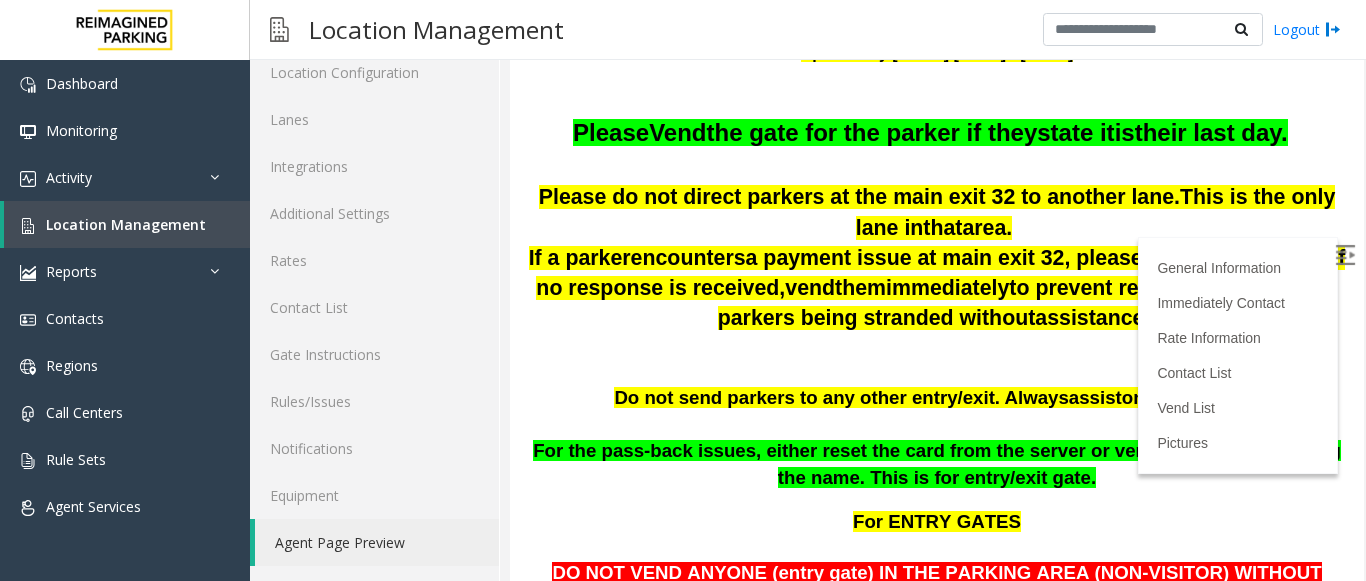 click on "to prevent recurring incidents of parkers being stranded without" at bounding box center [1028, 303] 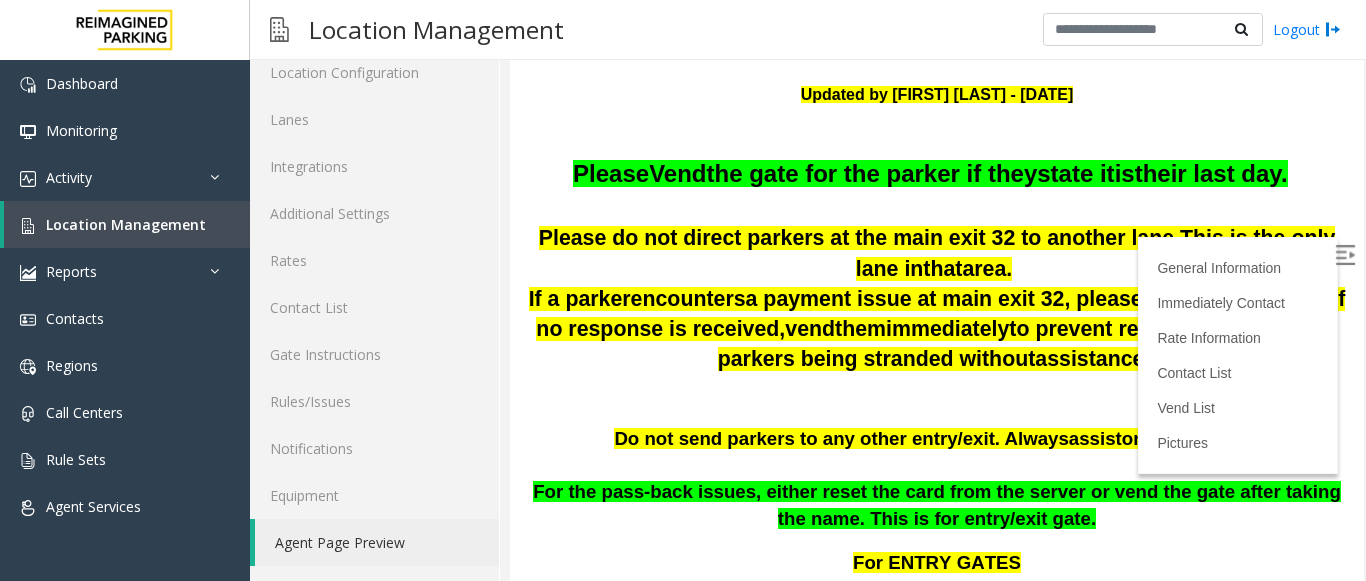 scroll, scrollTop: 55, scrollLeft: 0, axis: vertical 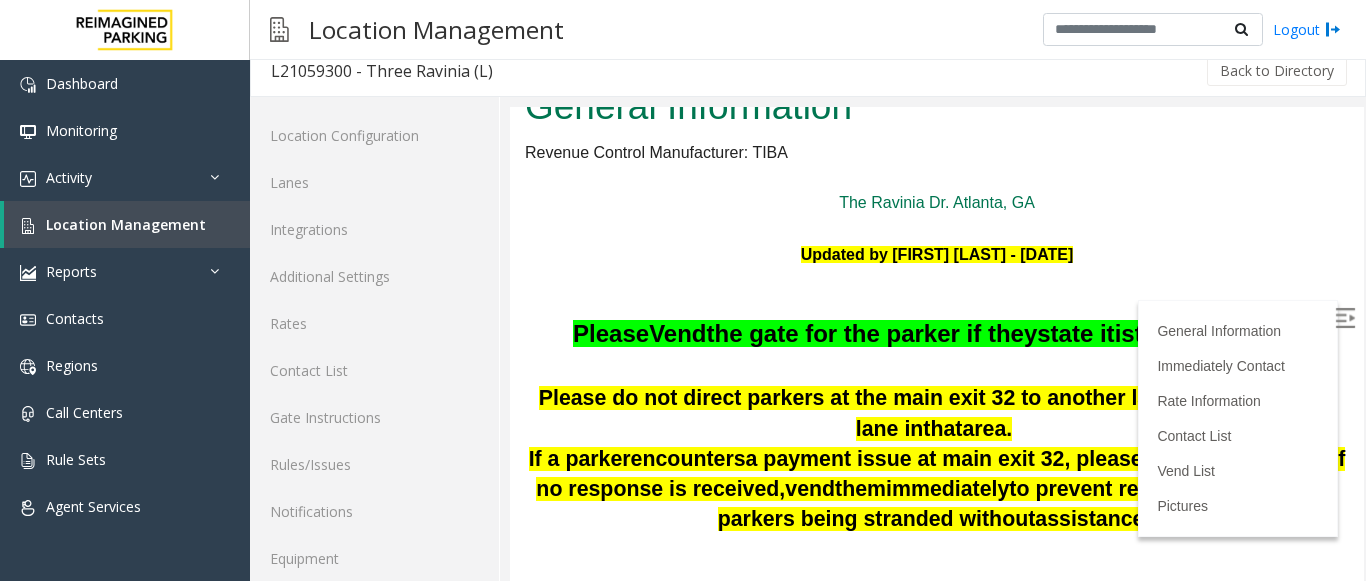 click on "immediately" at bounding box center [947, 489] 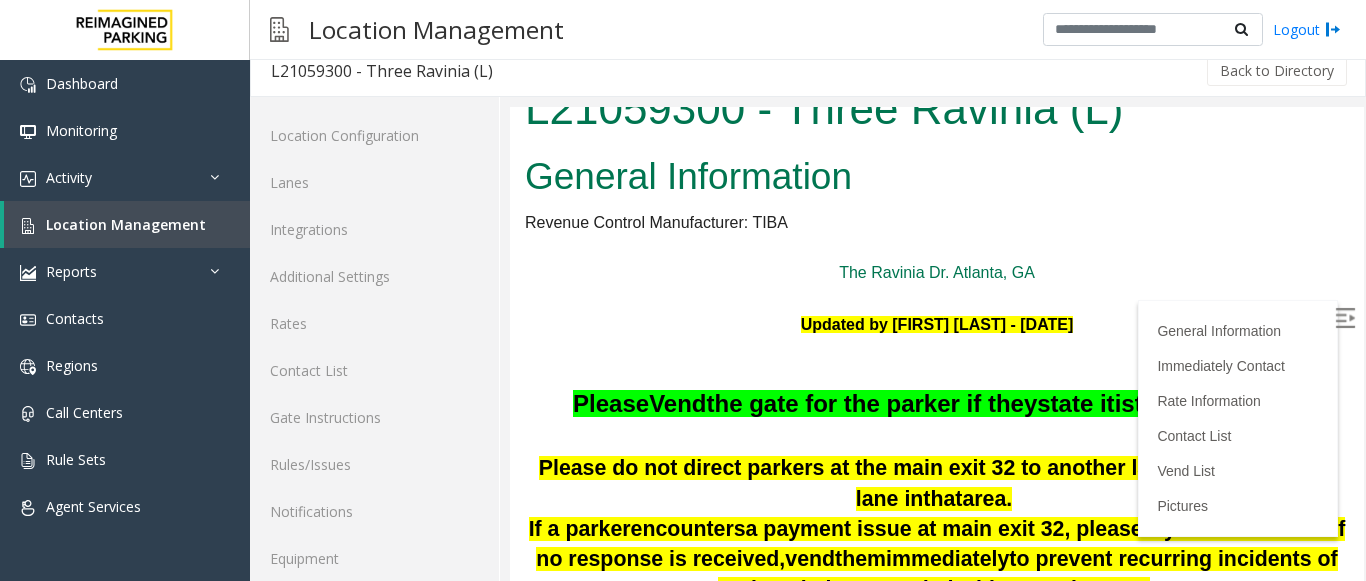 scroll, scrollTop: 0, scrollLeft: 0, axis: both 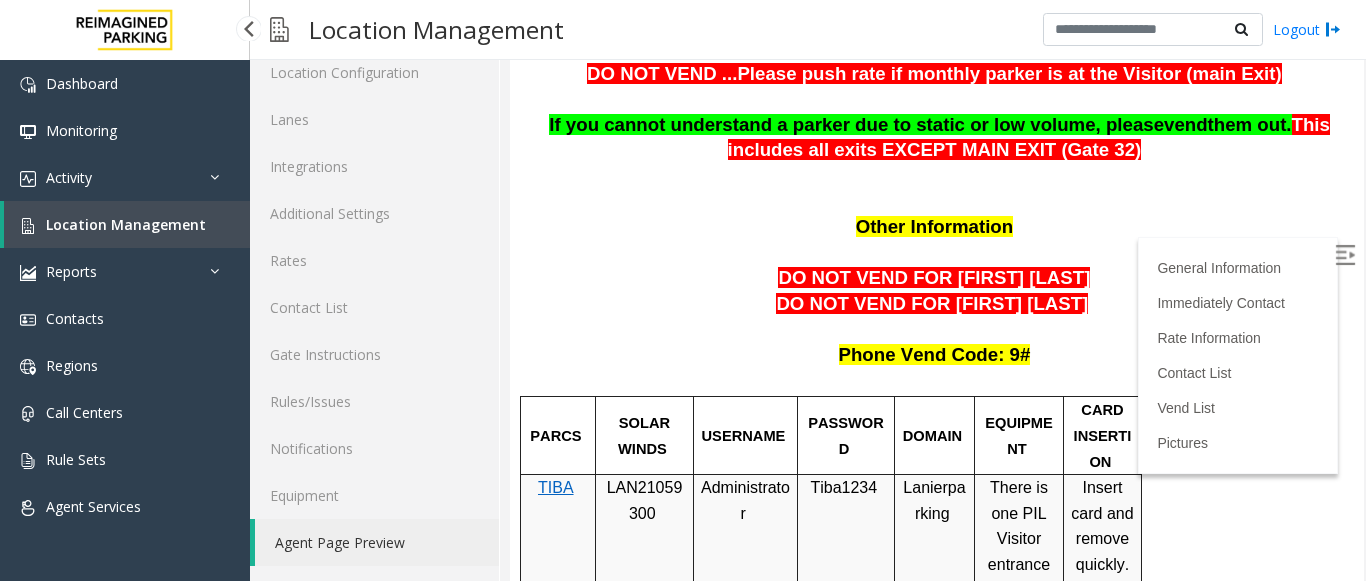 click on "Location Management" at bounding box center [127, 224] 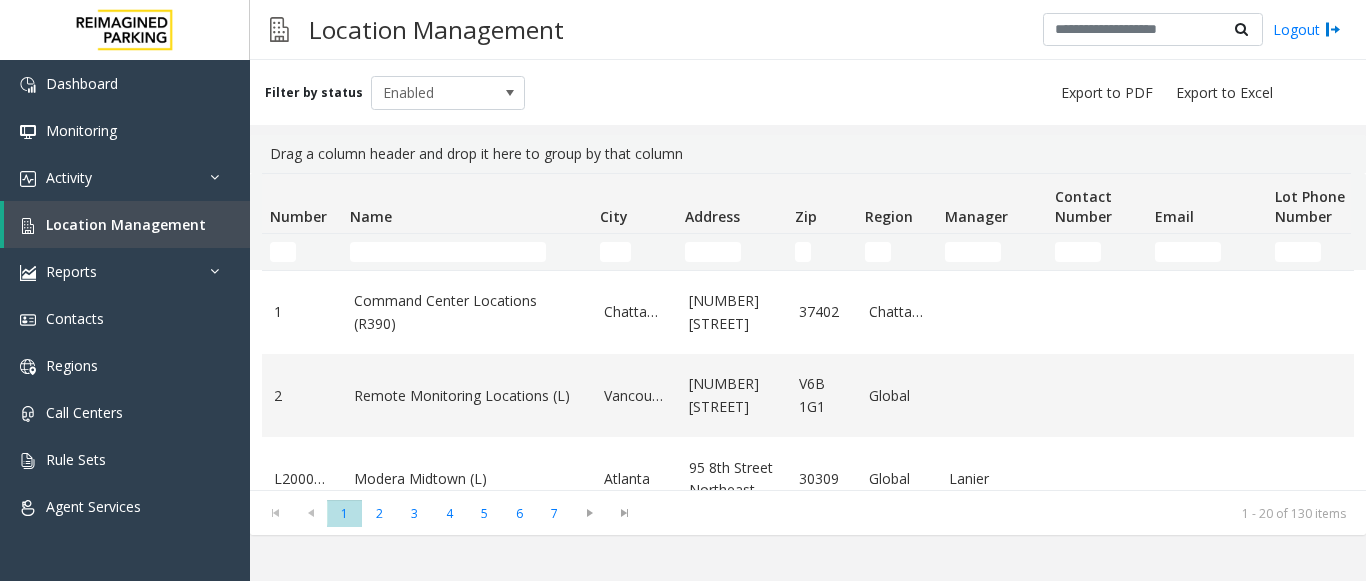 click 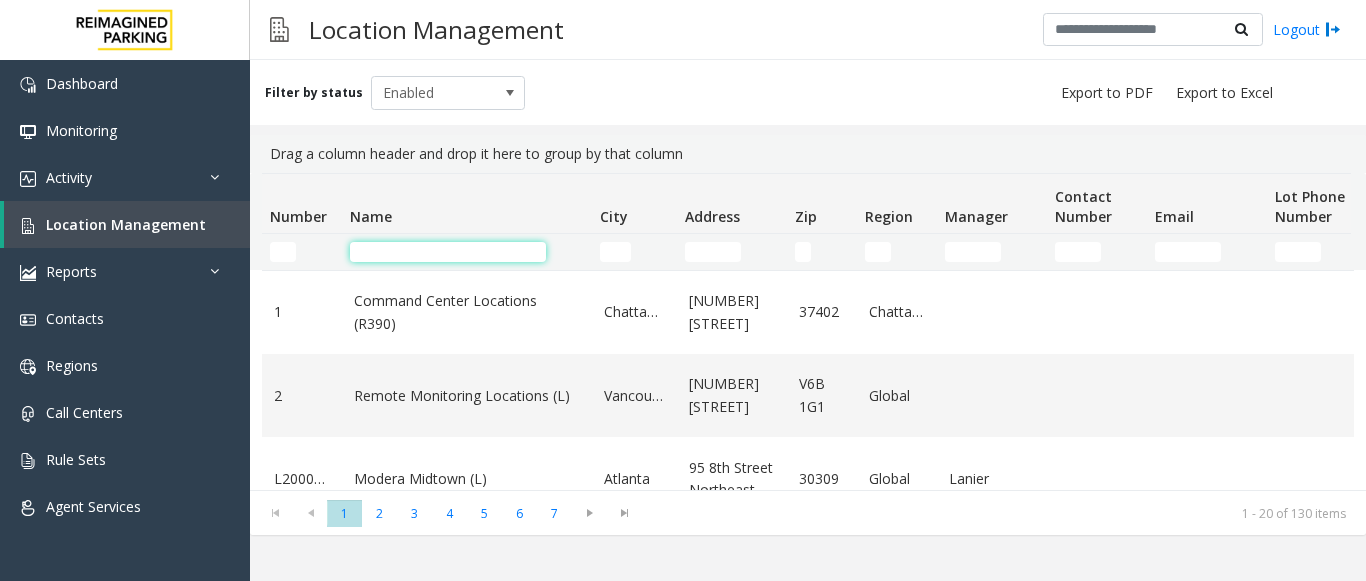 click 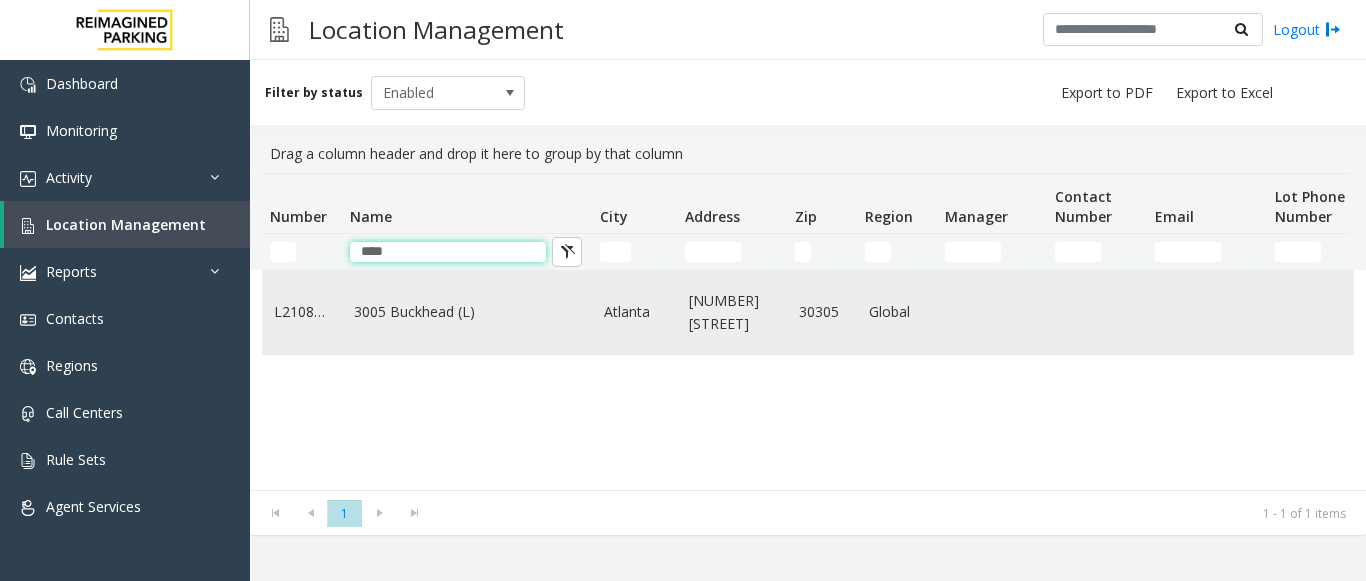 type on "****" 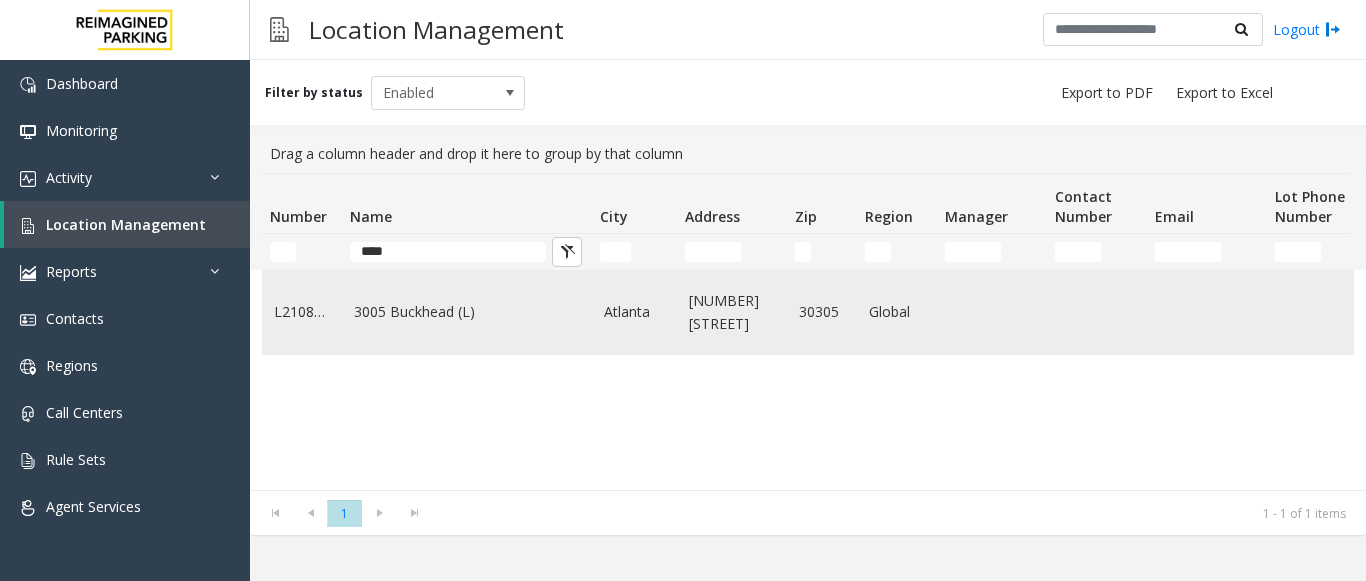 drag, startPoint x: 410, startPoint y: 305, endPoint x: 377, endPoint y: 332, distance: 42.638012 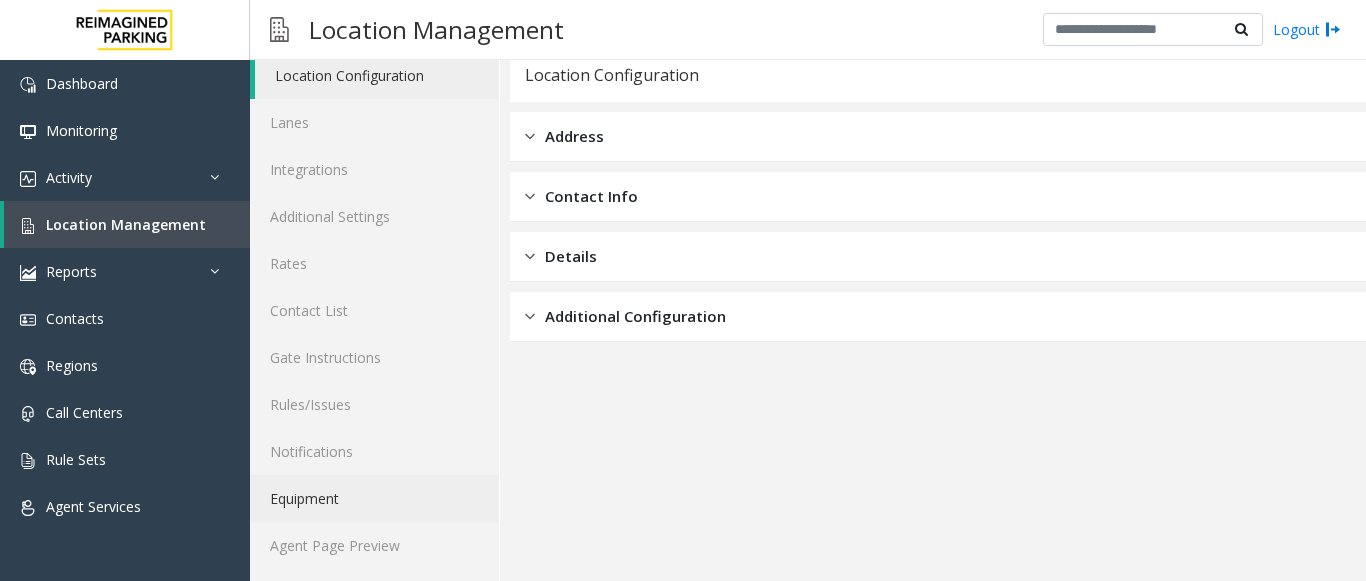 scroll, scrollTop: 78, scrollLeft: 0, axis: vertical 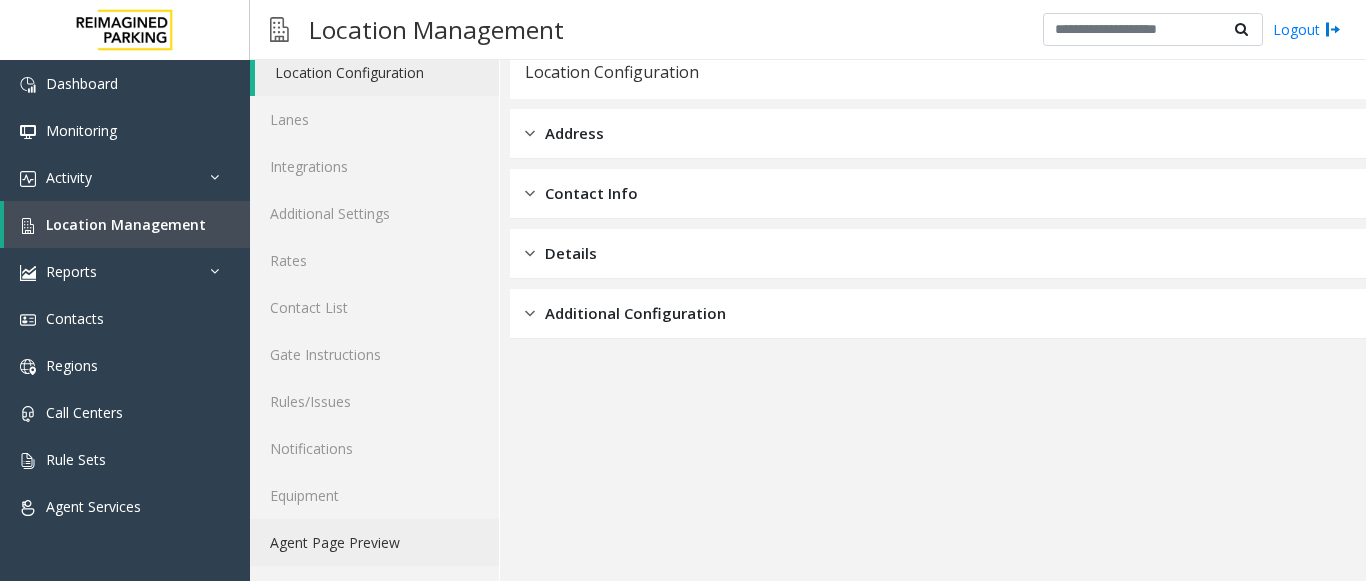 click on "Agent Page Preview" 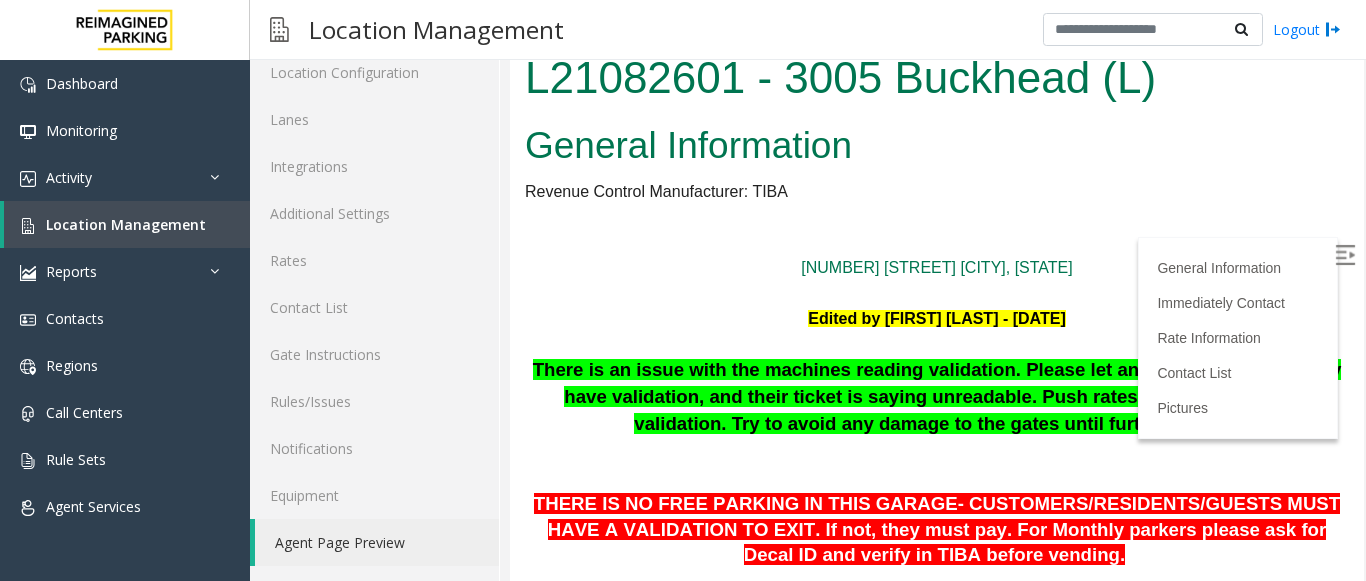 scroll, scrollTop: 0, scrollLeft: 0, axis: both 